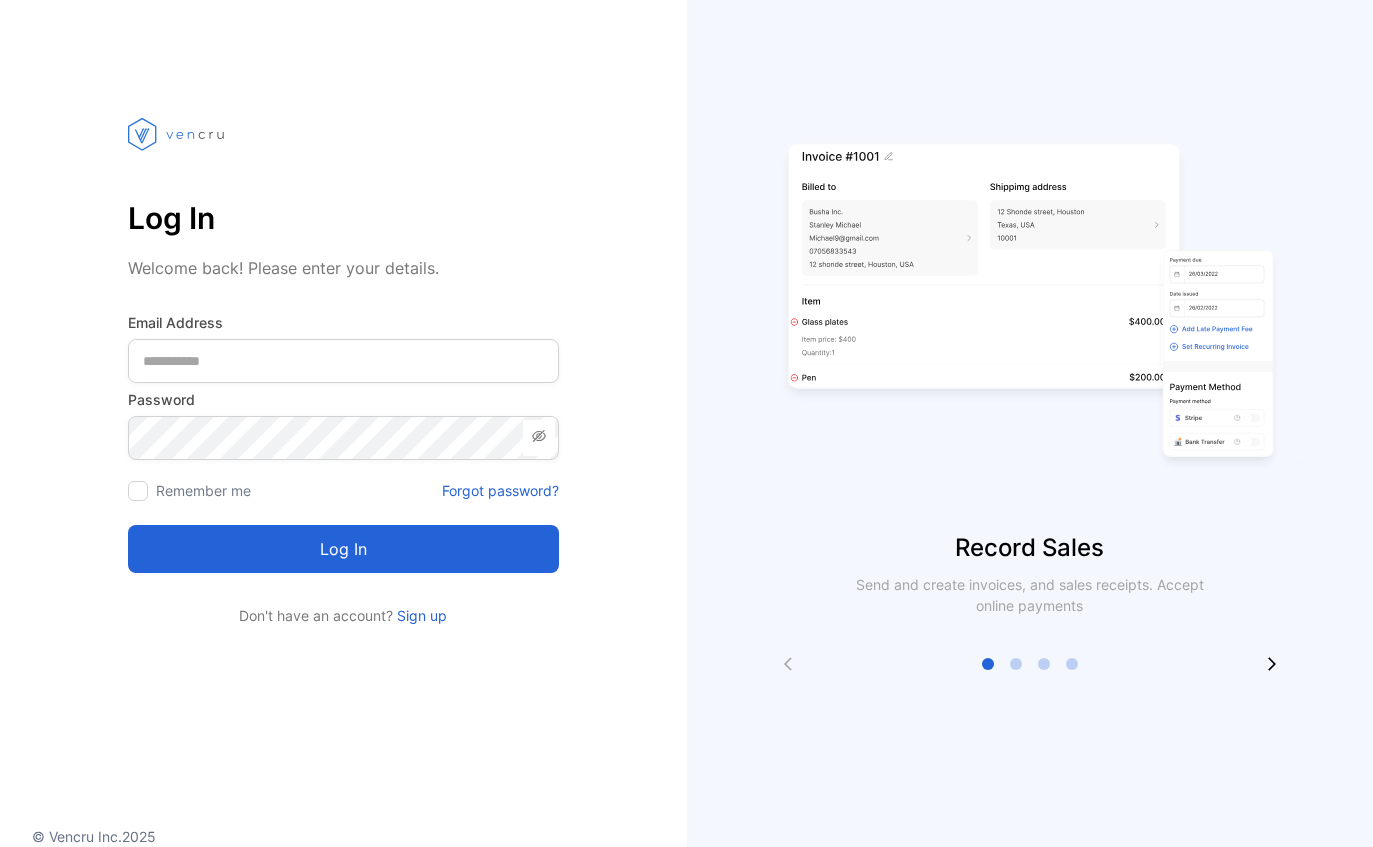 scroll, scrollTop: 0, scrollLeft: 0, axis: both 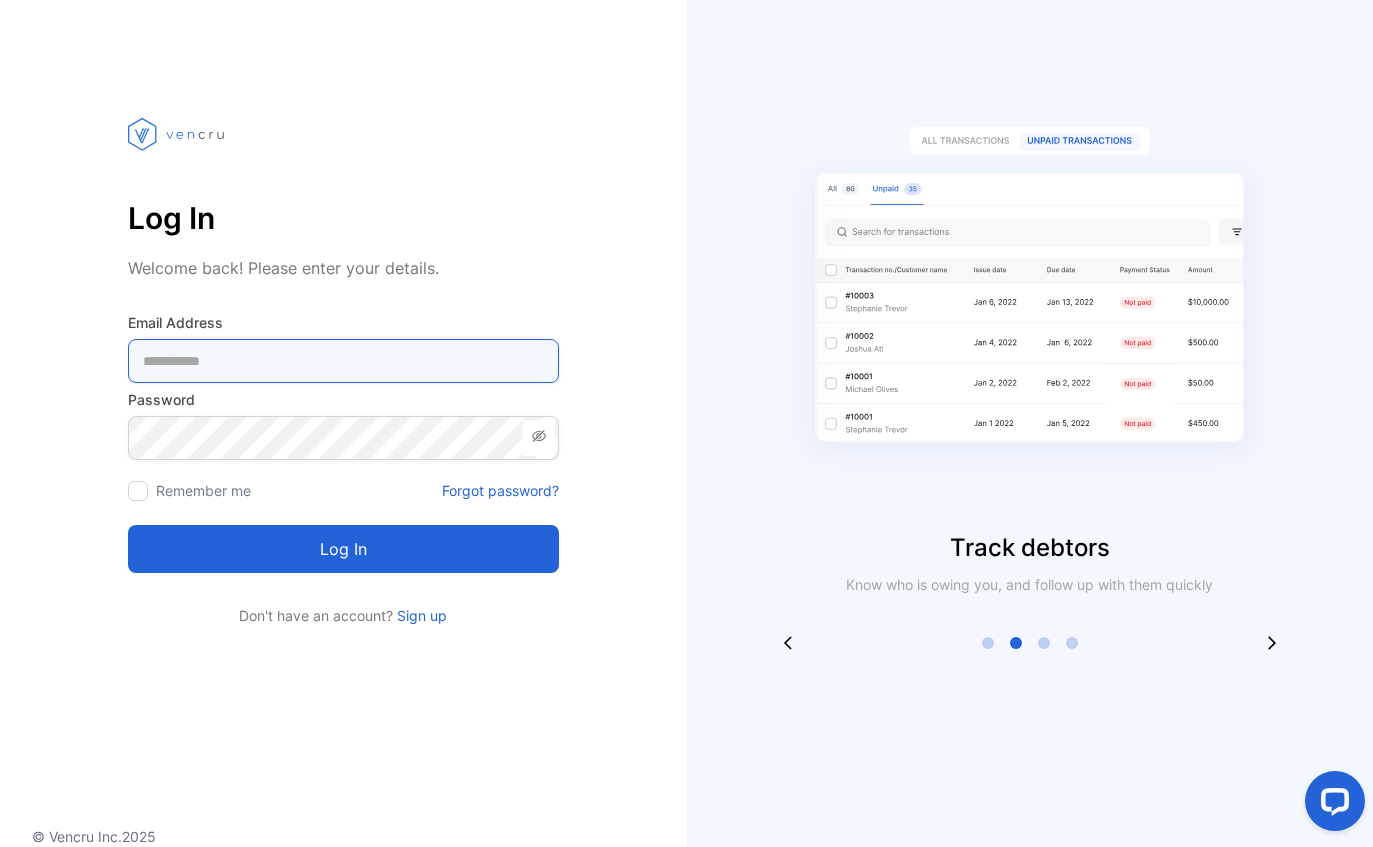 type on "**********" 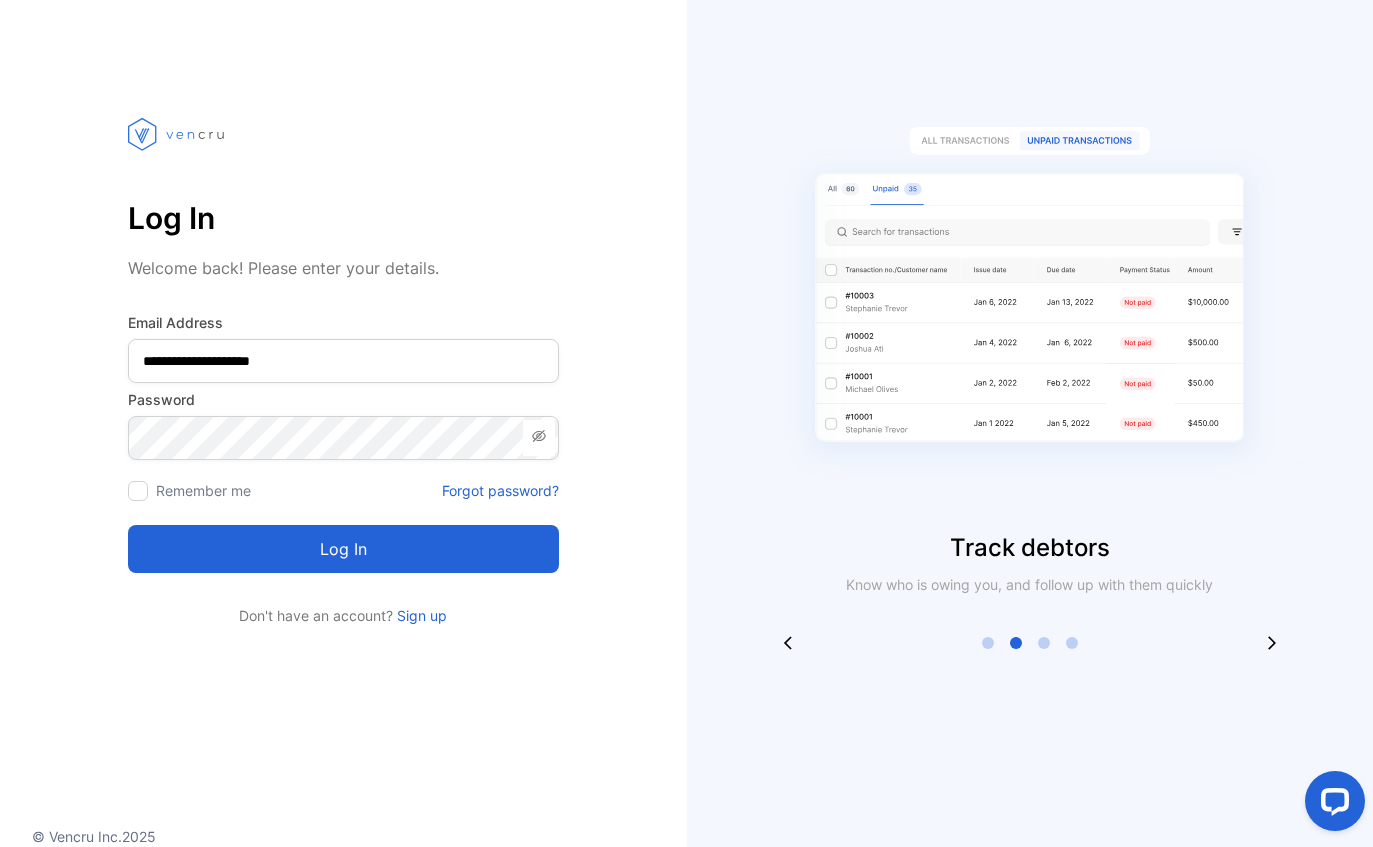 click on "Log in" at bounding box center [343, 549] 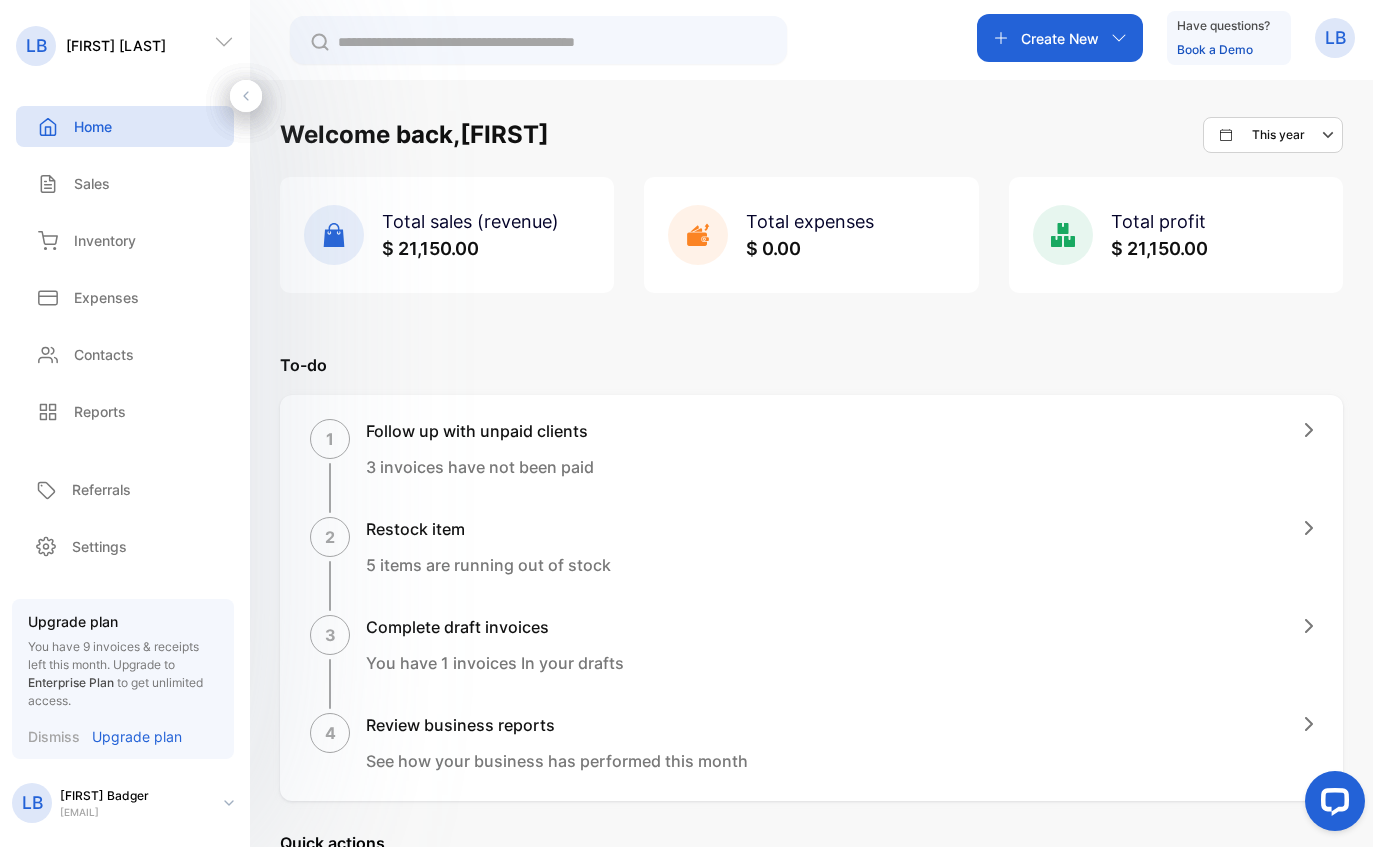 scroll, scrollTop: 0, scrollLeft: 0, axis: both 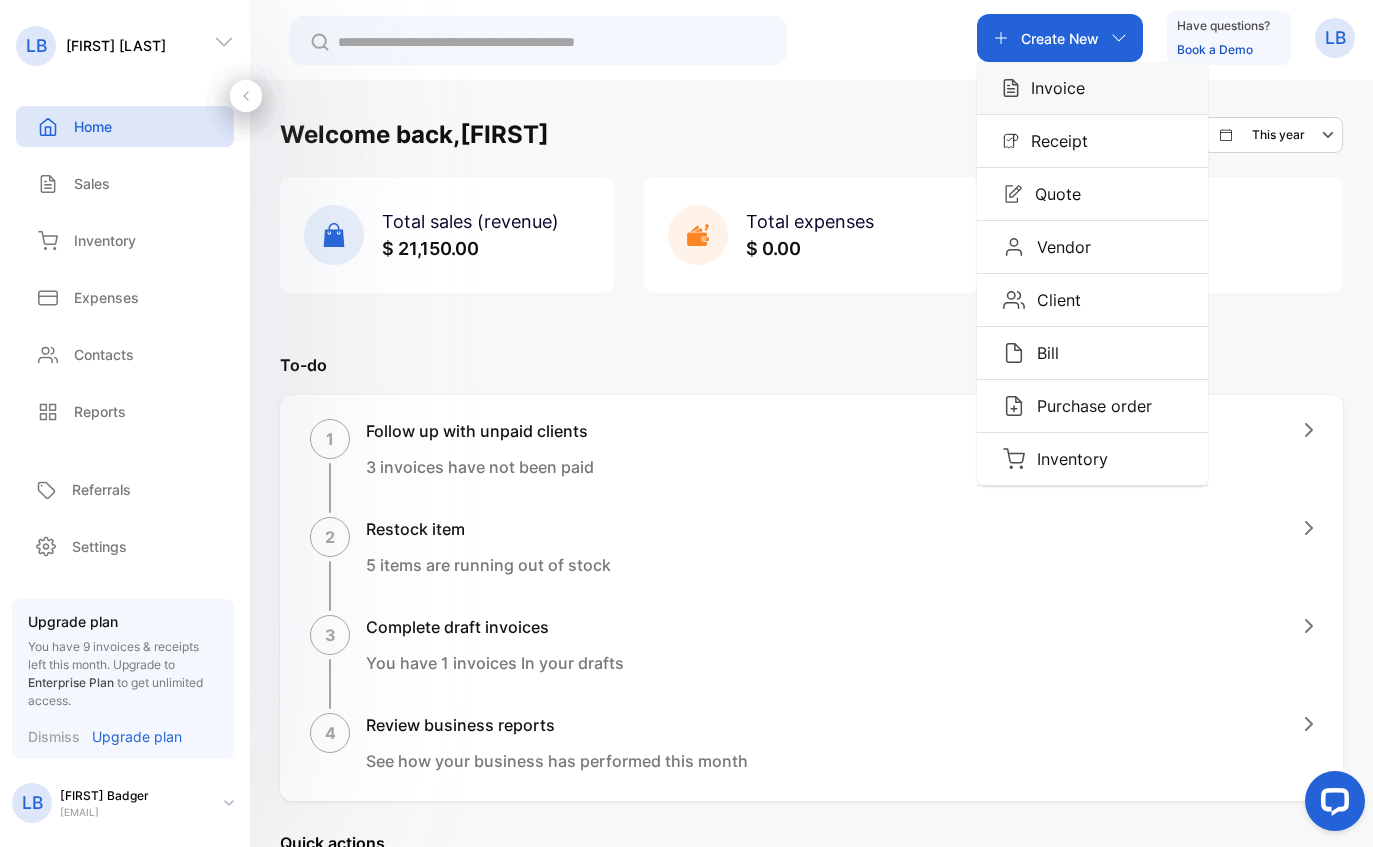click on "Invoice" at bounding box center [1092, 88] 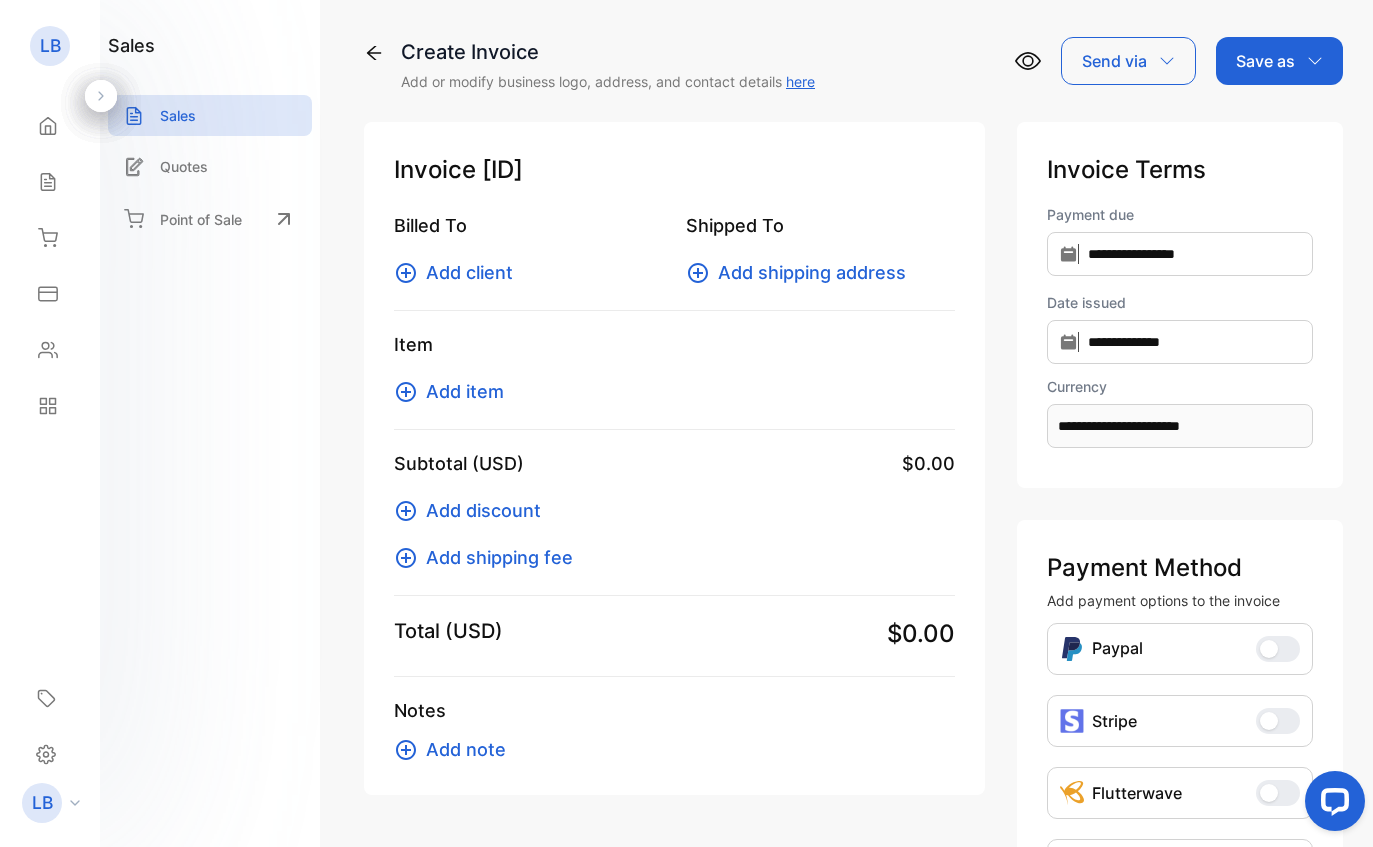 click on "Add client" at bounding box center (469, 272) 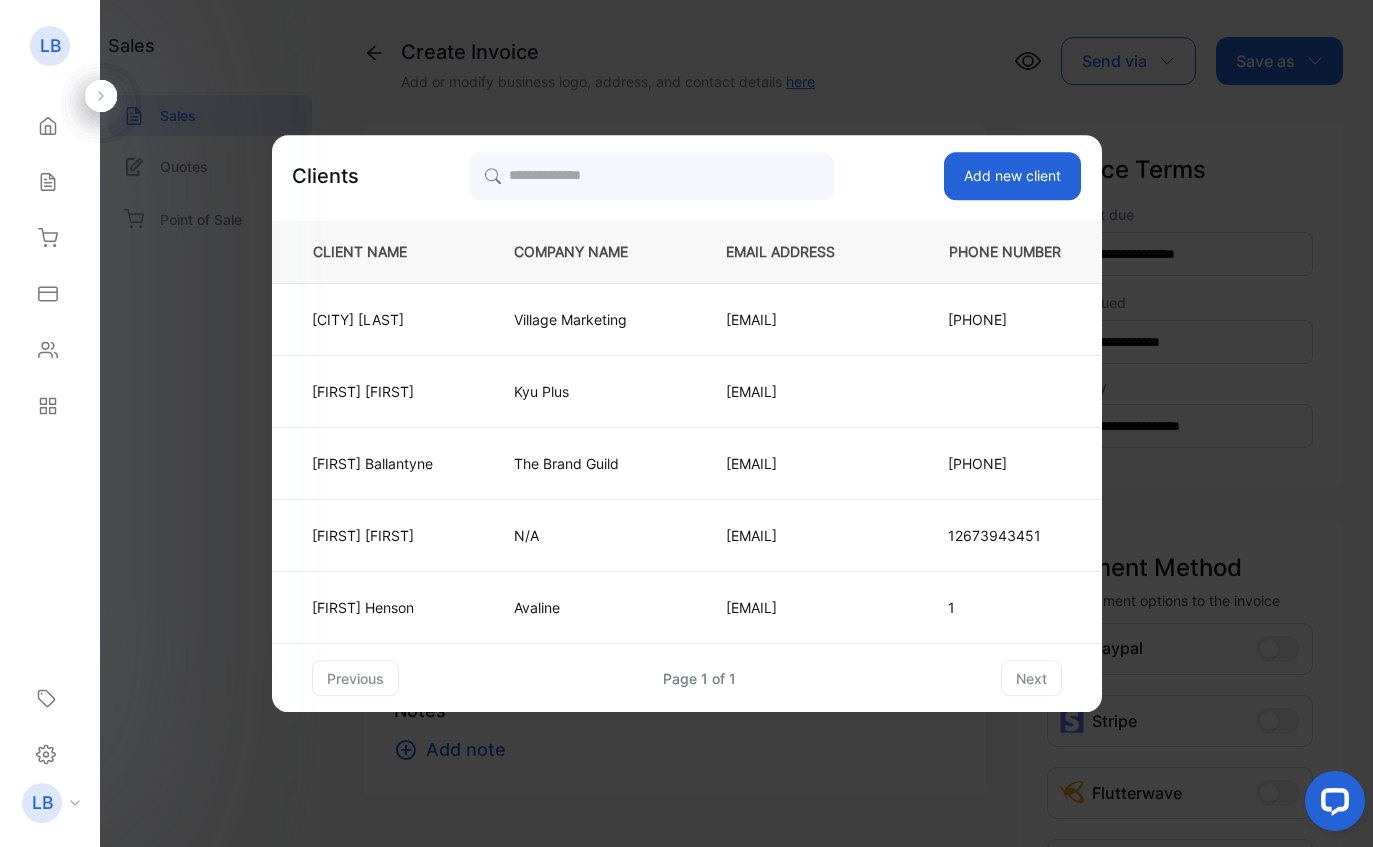 click on "Add new client" at bounding box center (1012, 176) 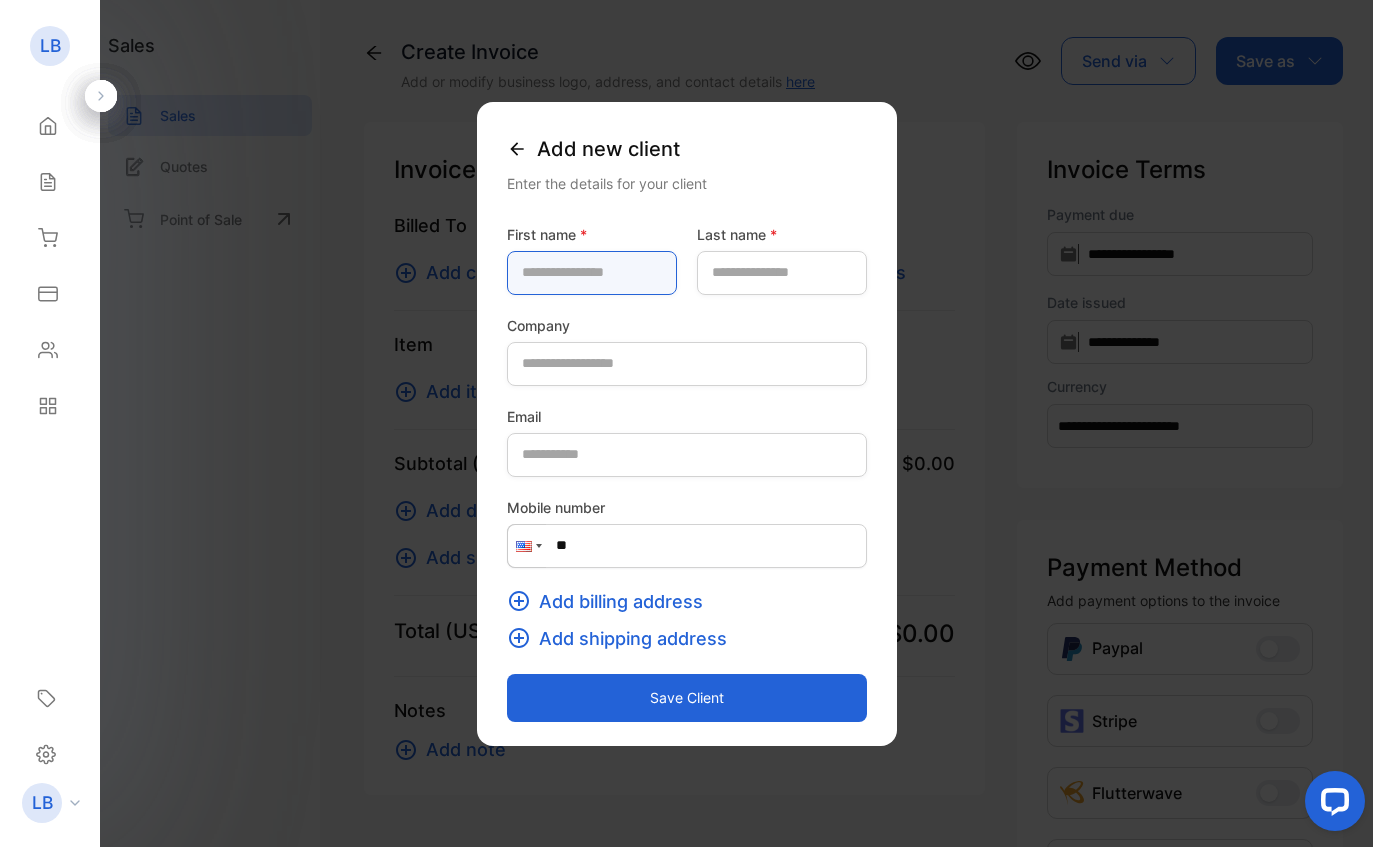 click at bounding box center (592, 273) 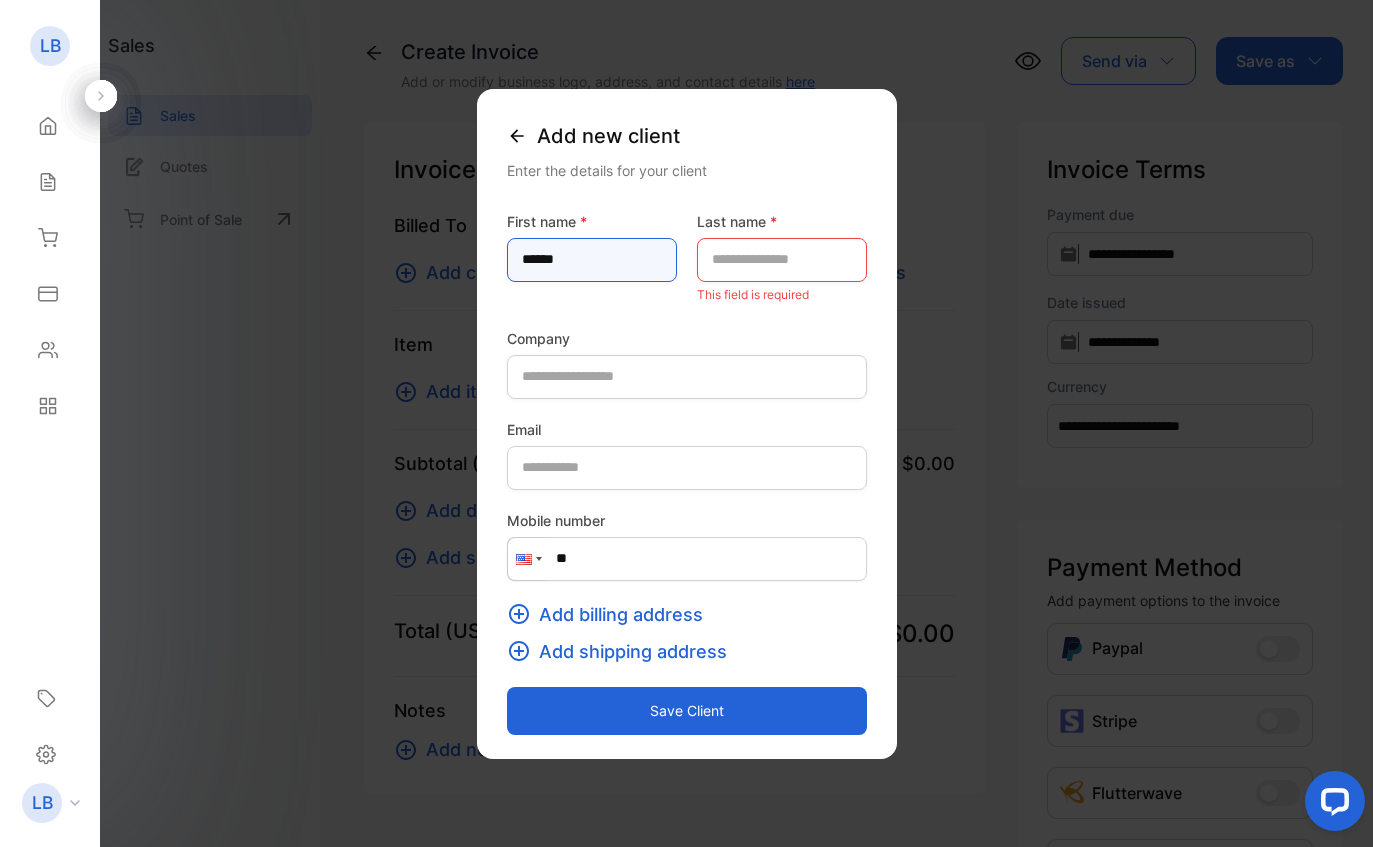 type on "*****" 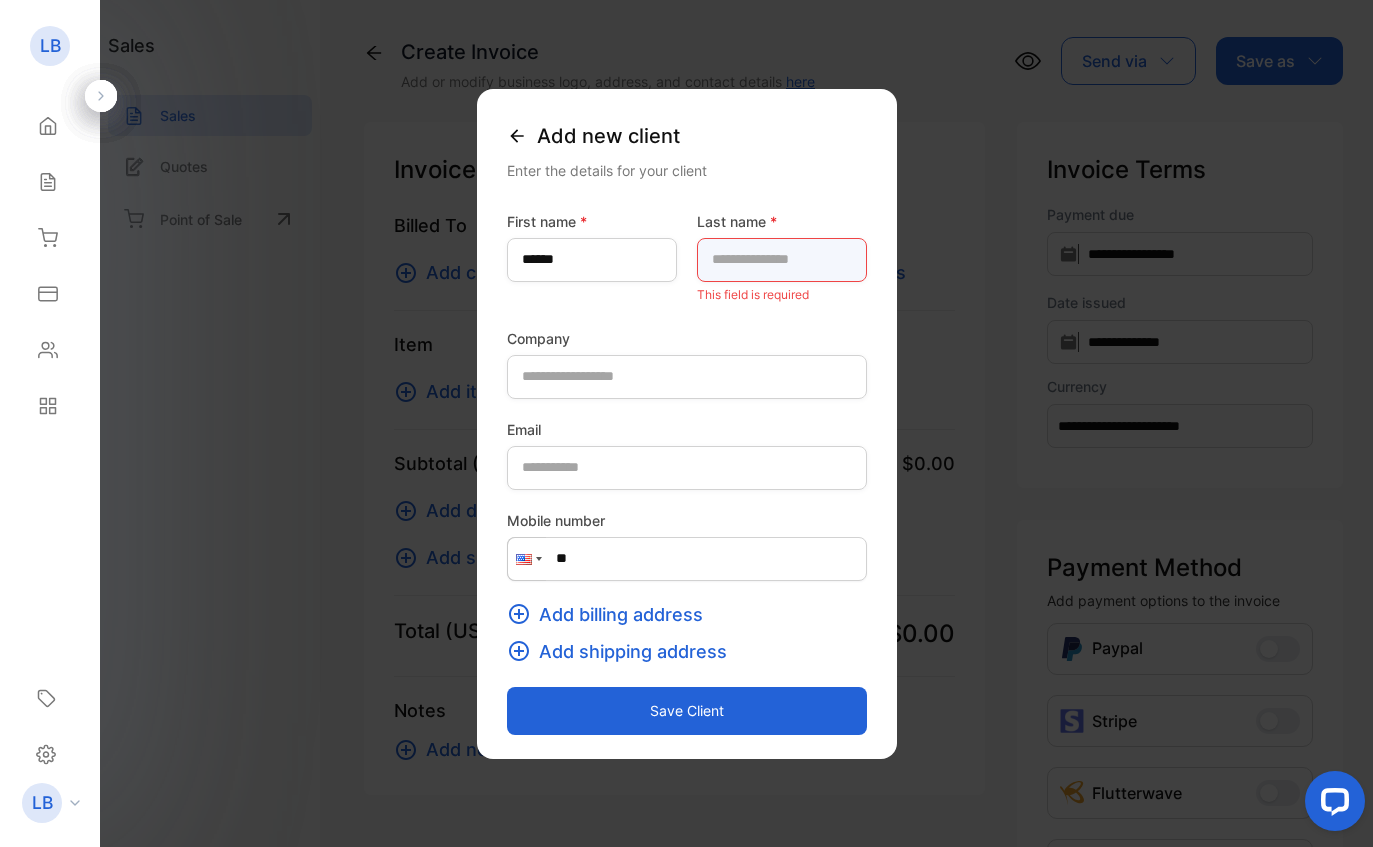 click at bounding box center [782, 260] 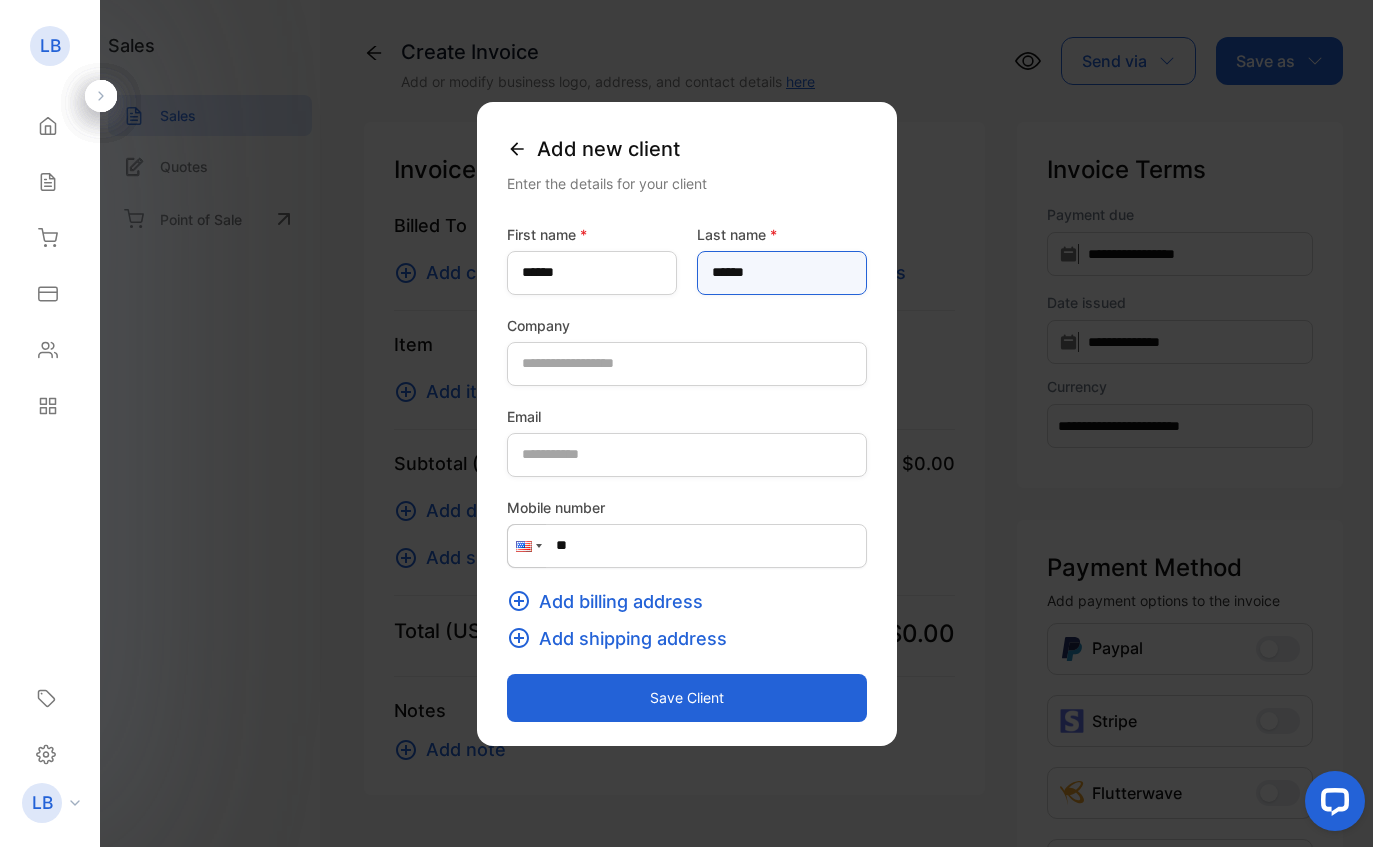type on "******" 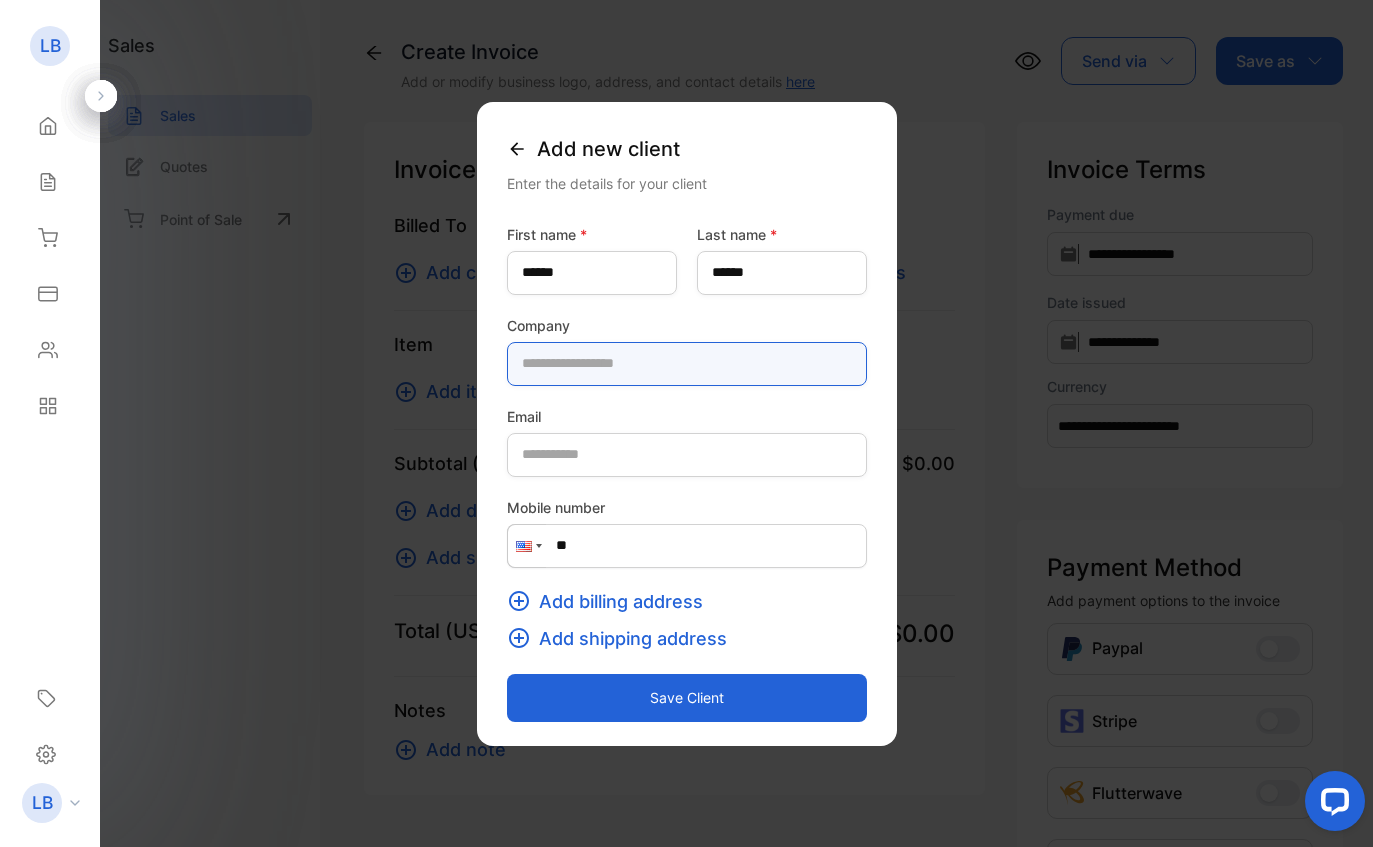 click at bounding box center (687, 364) 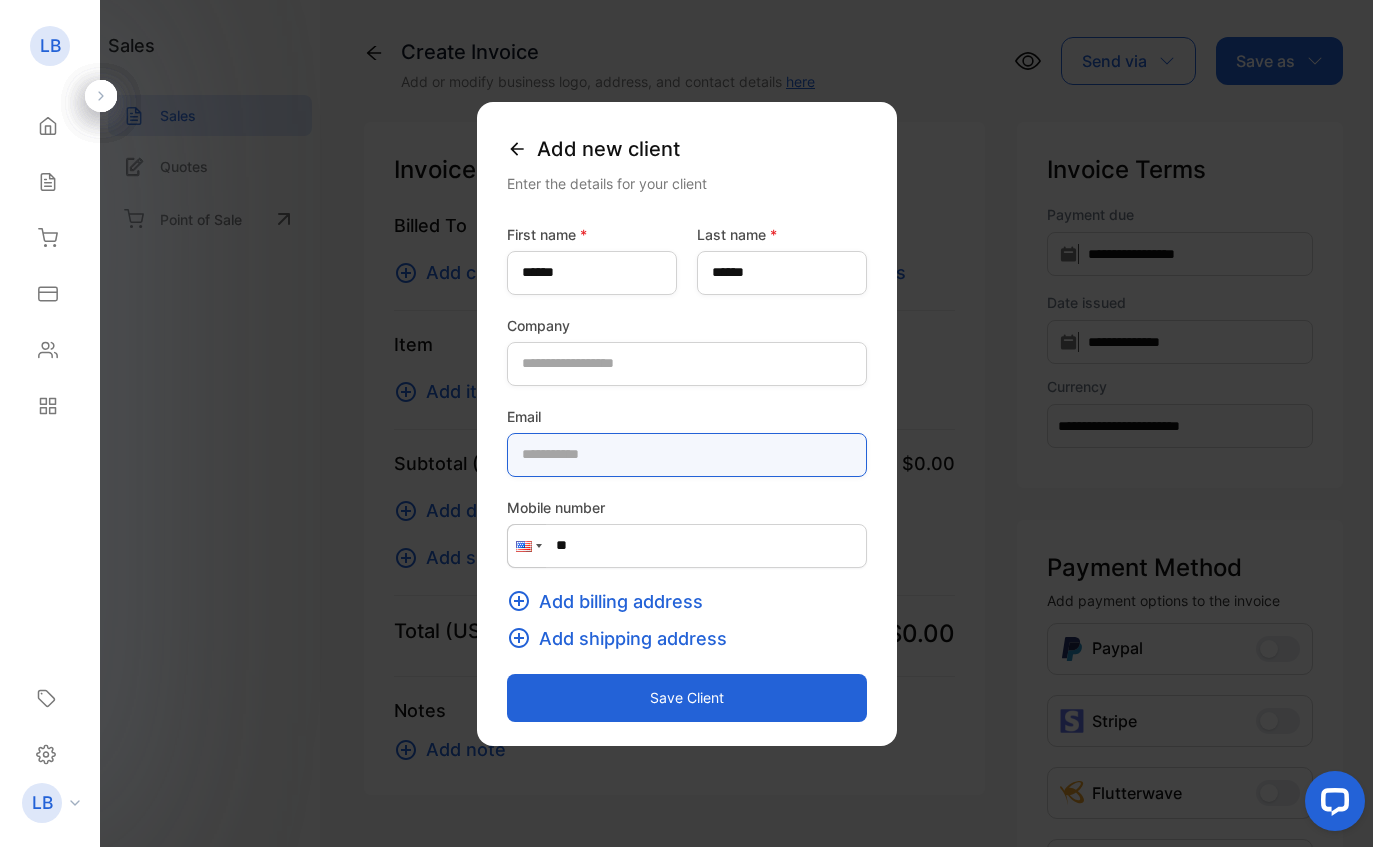 click at bounding box center (687, 455) 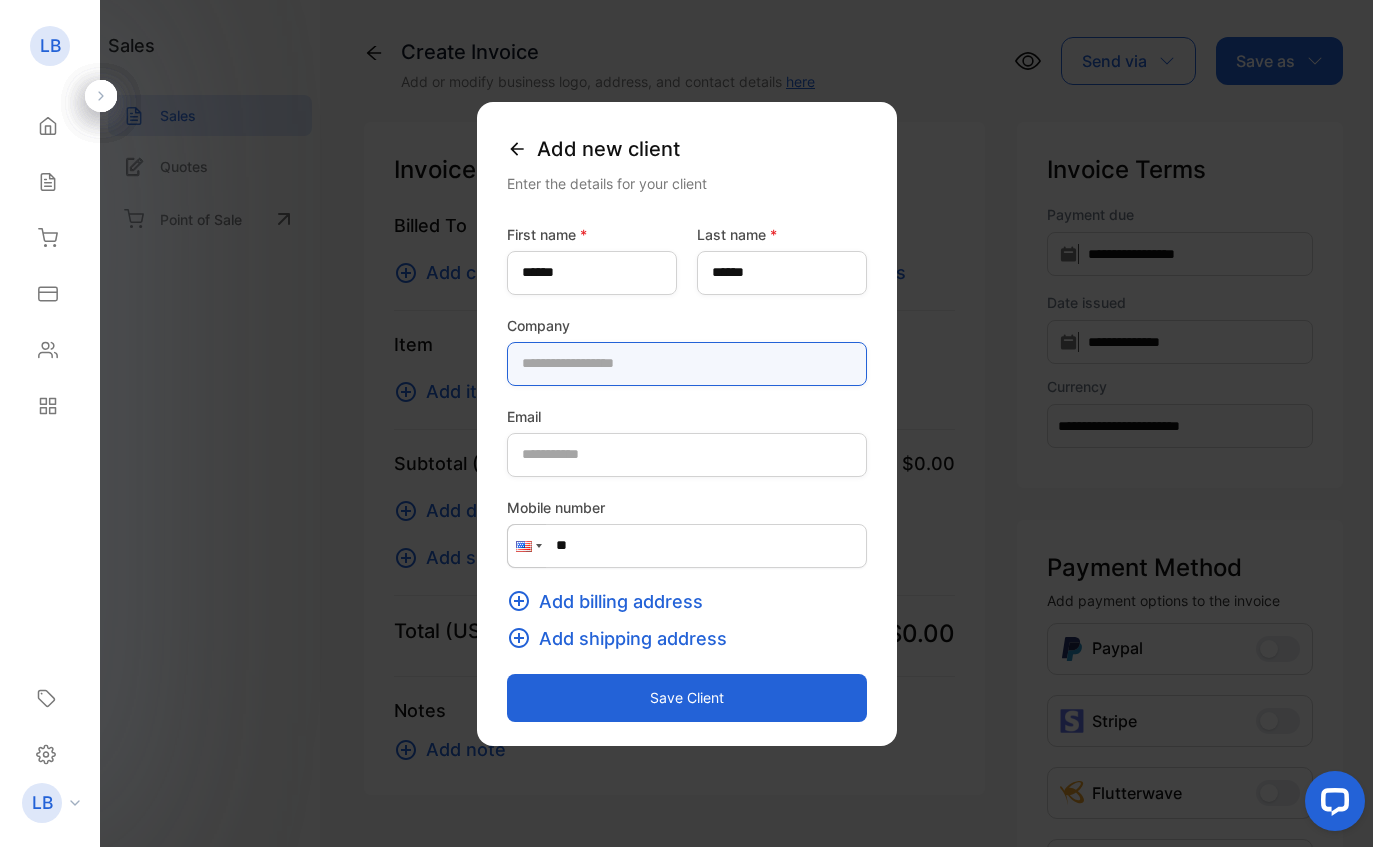 click at bounding box center [687, 364] 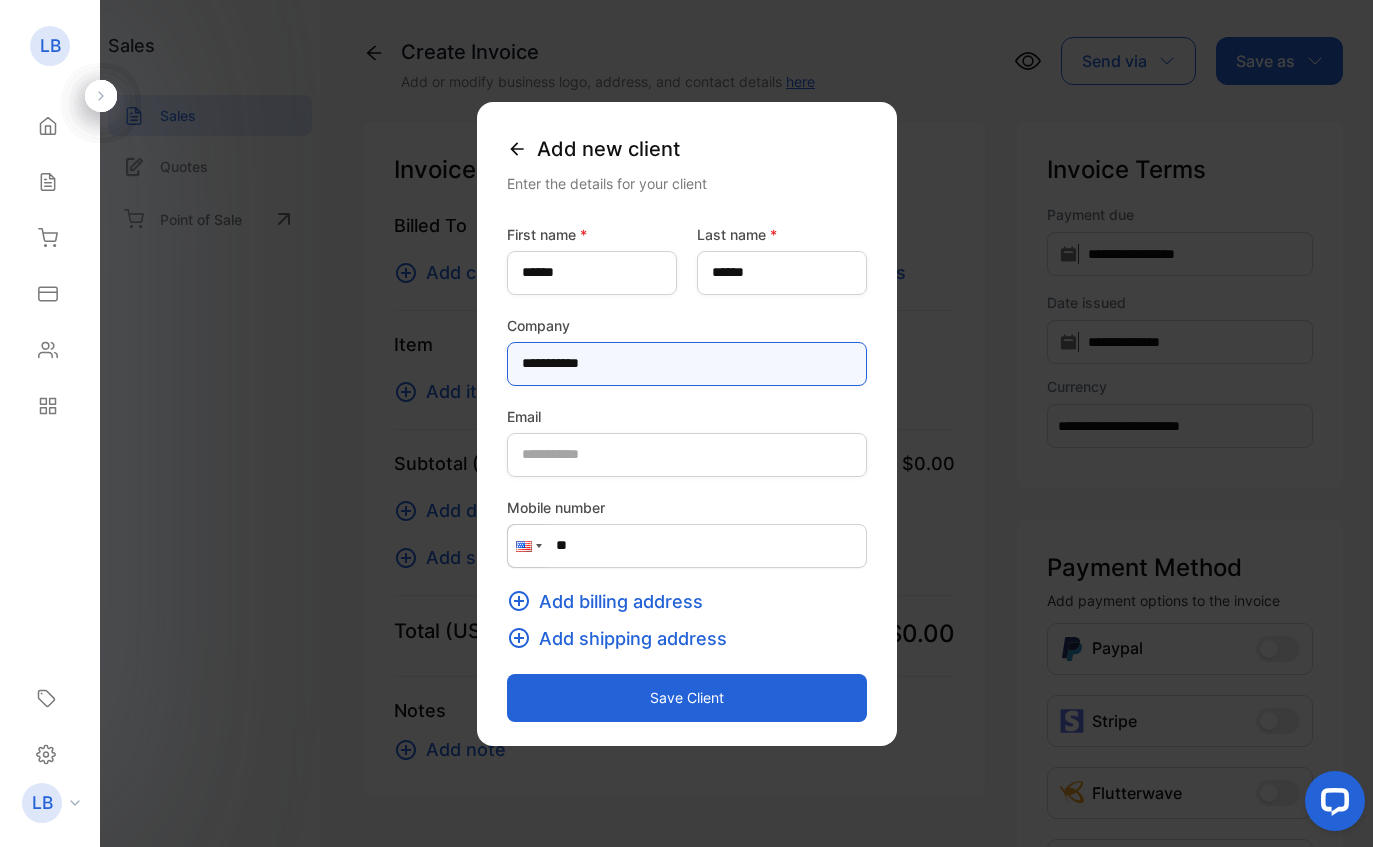 type on "**********" 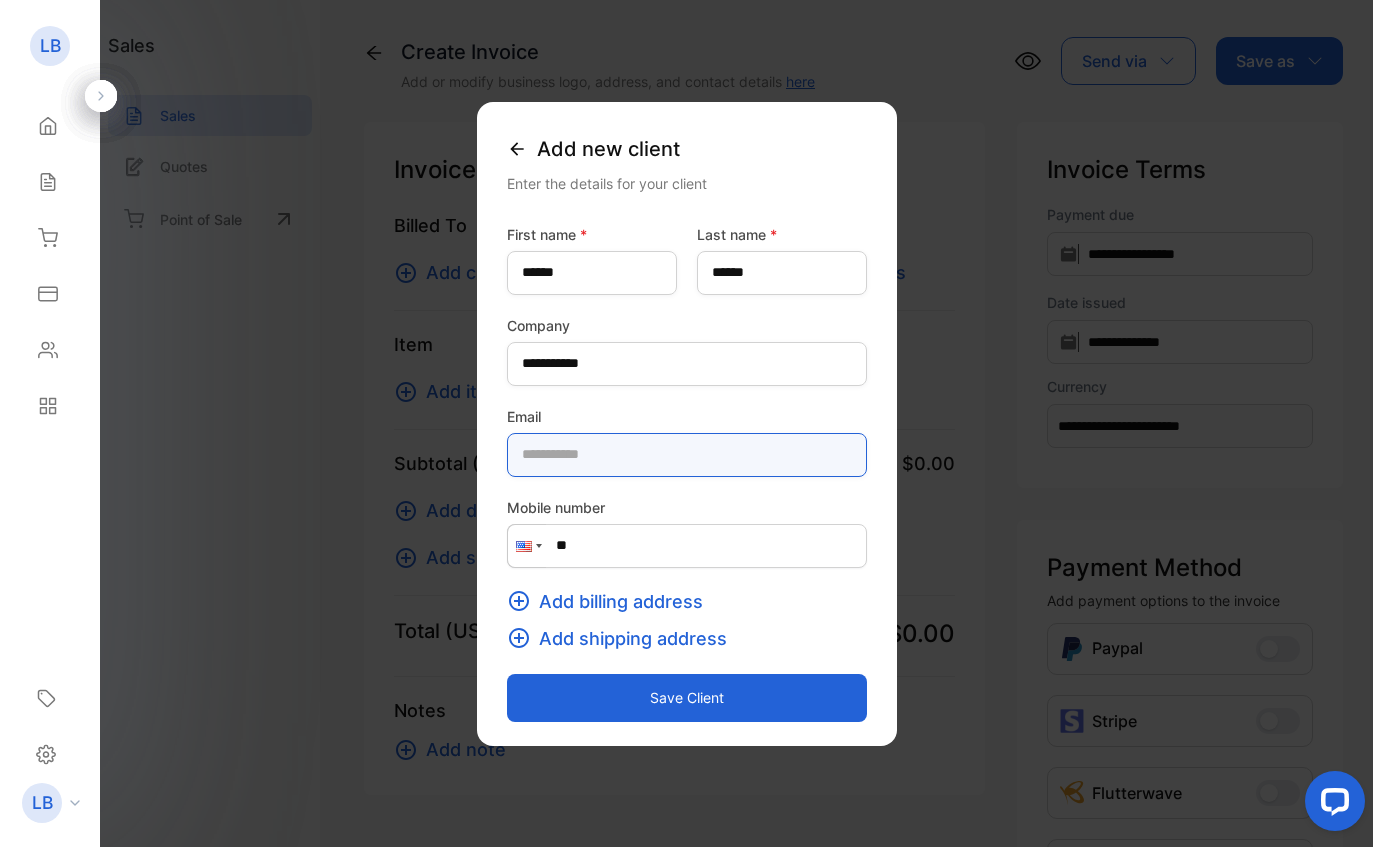 click at bounding box center (687, 455) 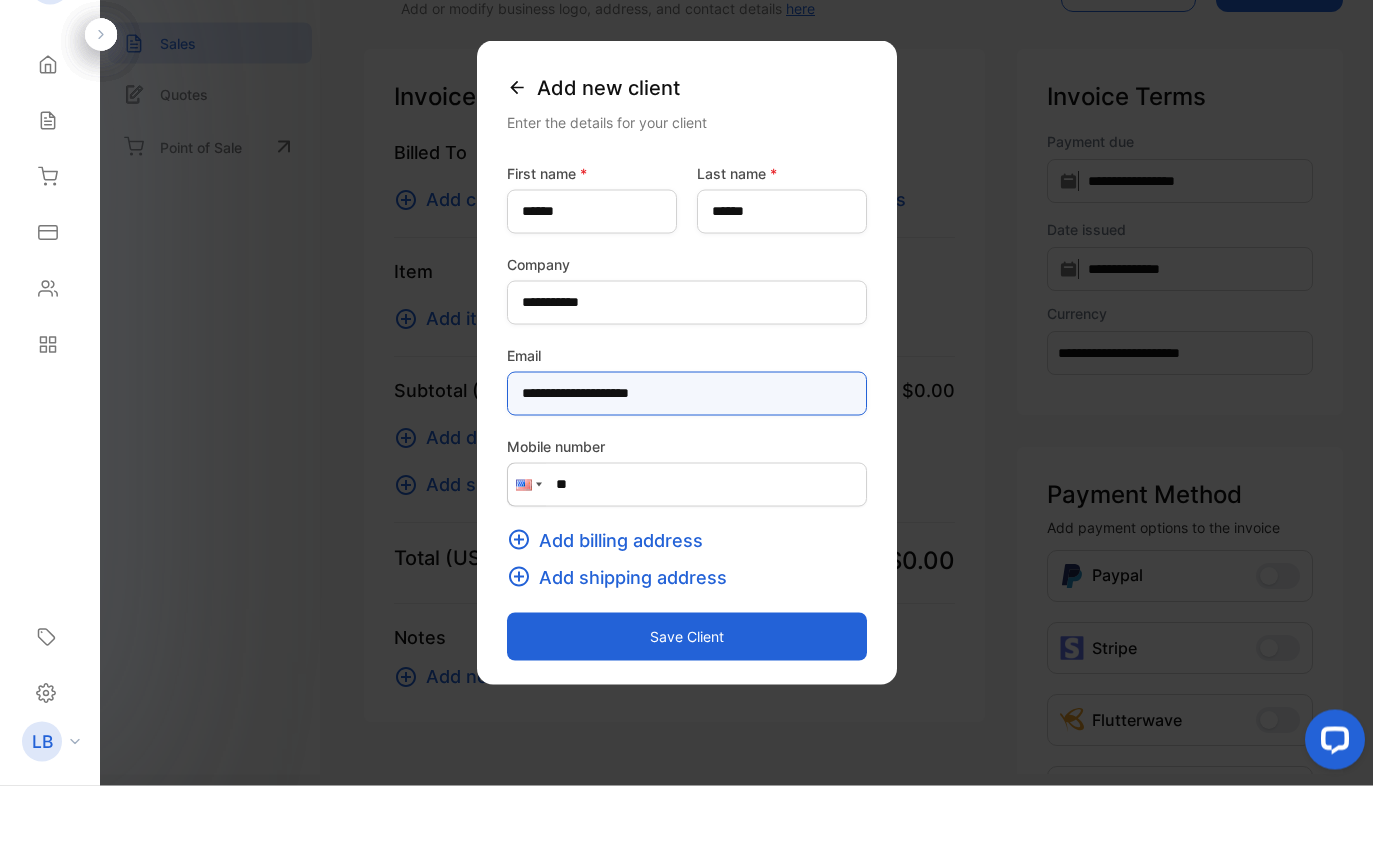 scroll, scrollTop: 67, scrollLeft: 0, axis: vertical 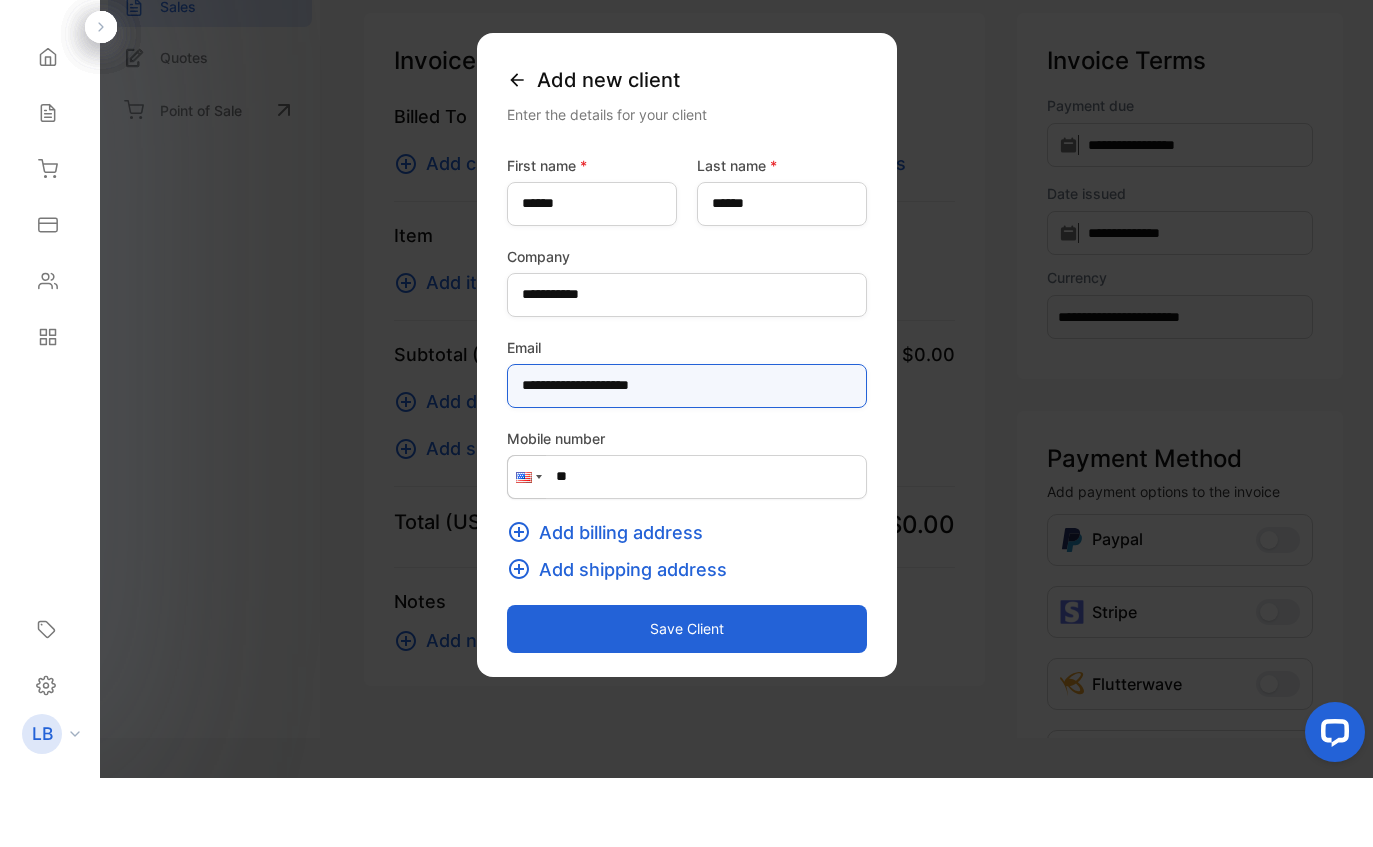 type on "**********" 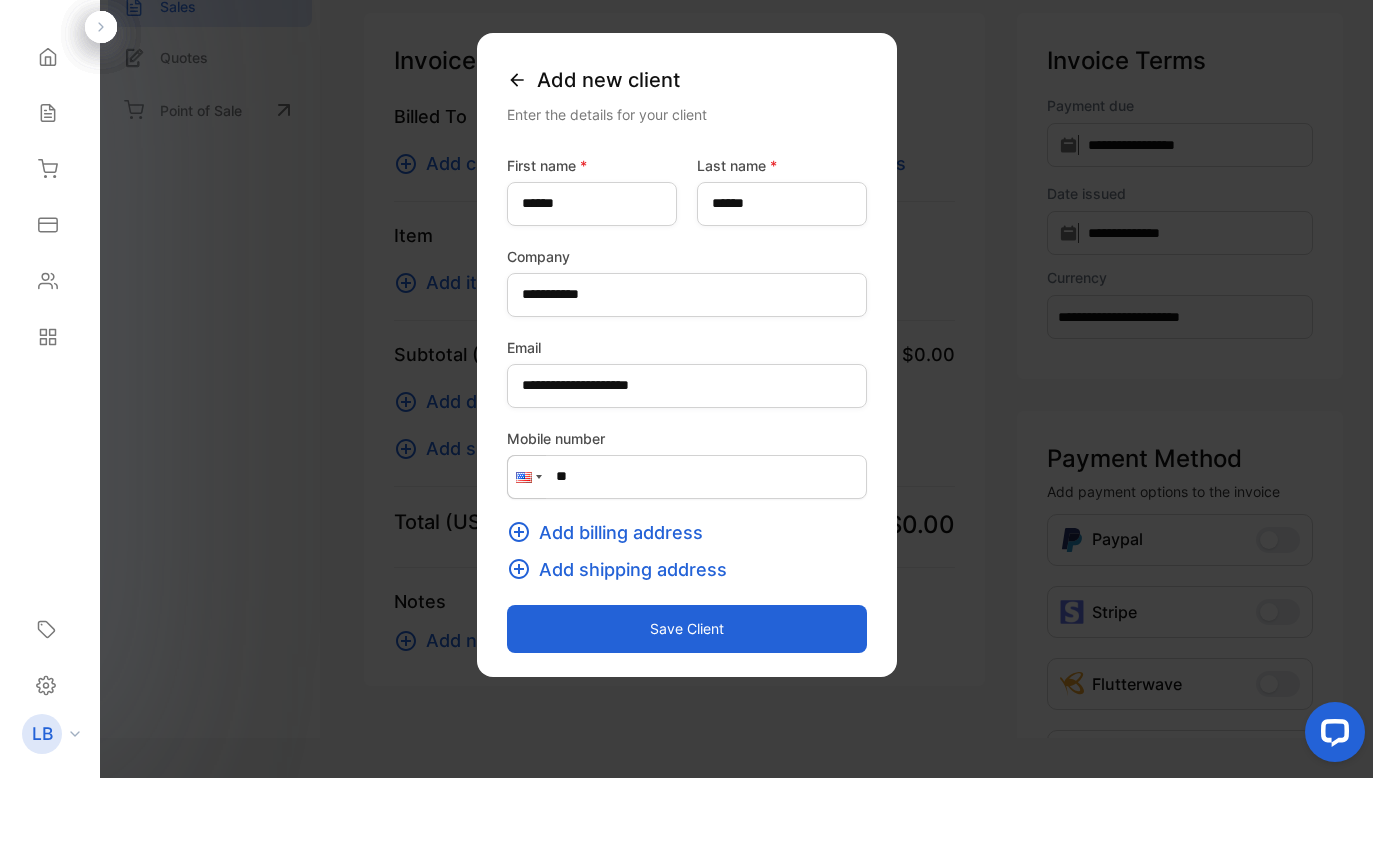 click on "Save client" at bounding box center (687, 698) 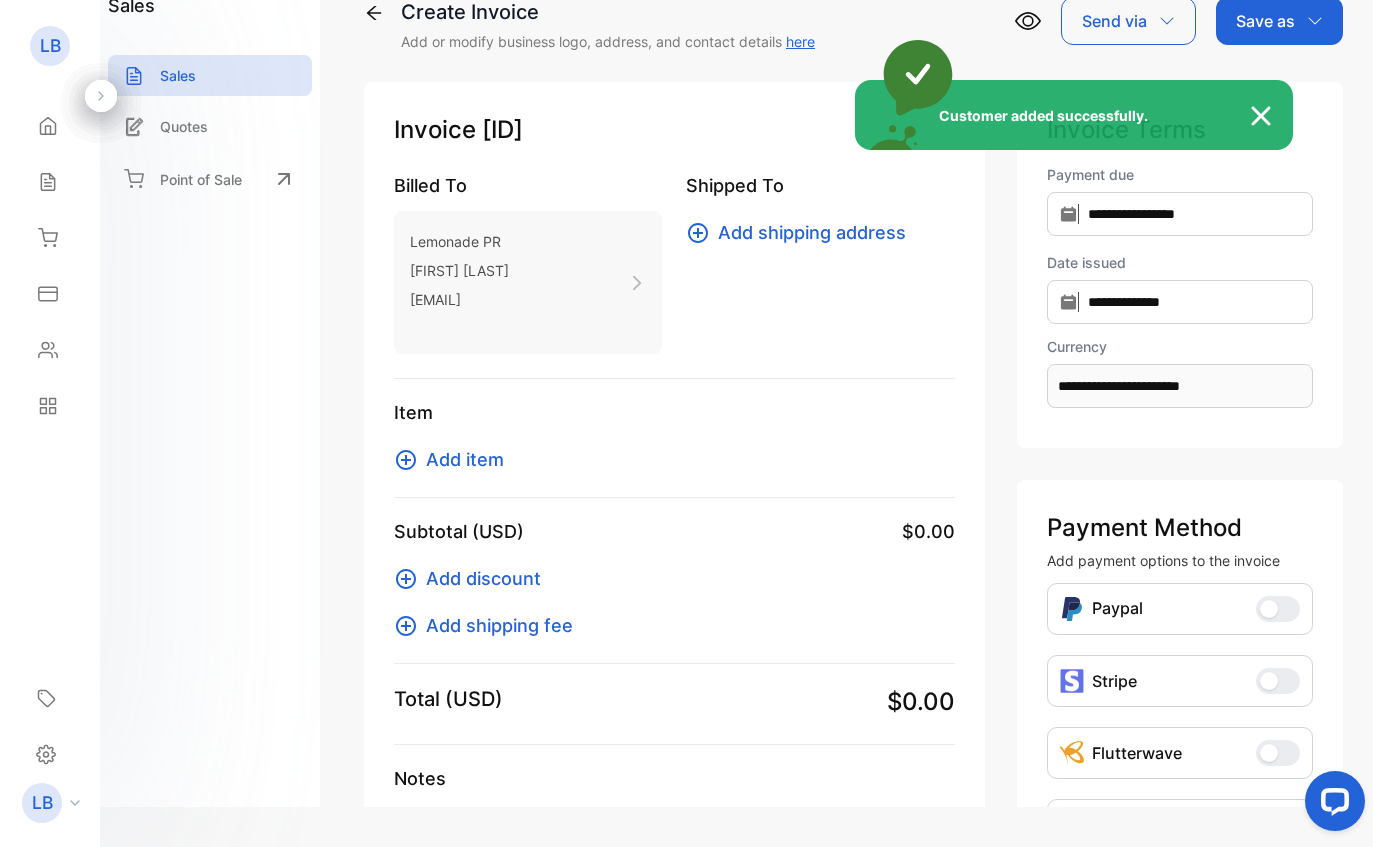 click on "Item Add item" at bounding box center (674, 448) 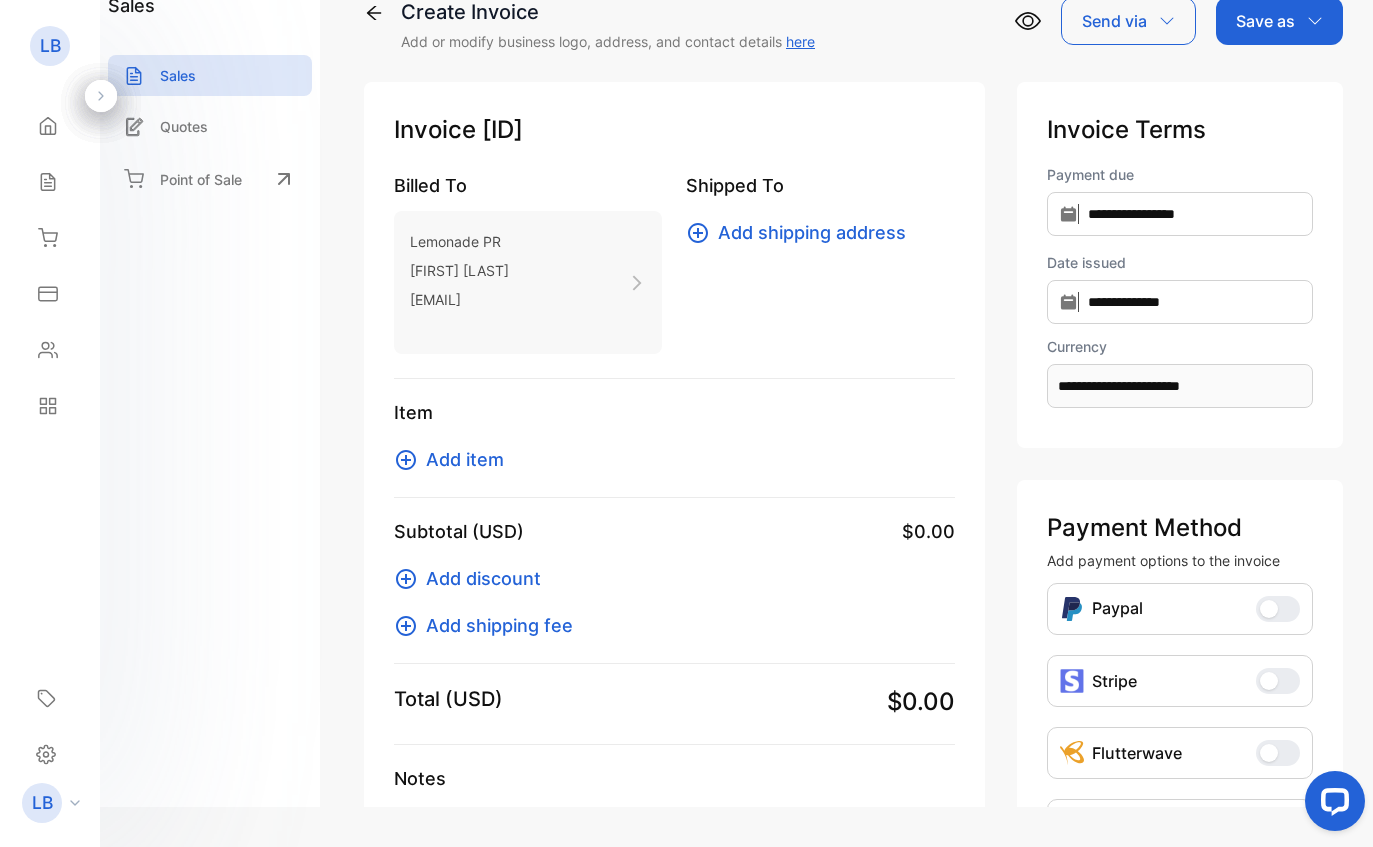 click on "Add item" at bounding box center (465, 459) 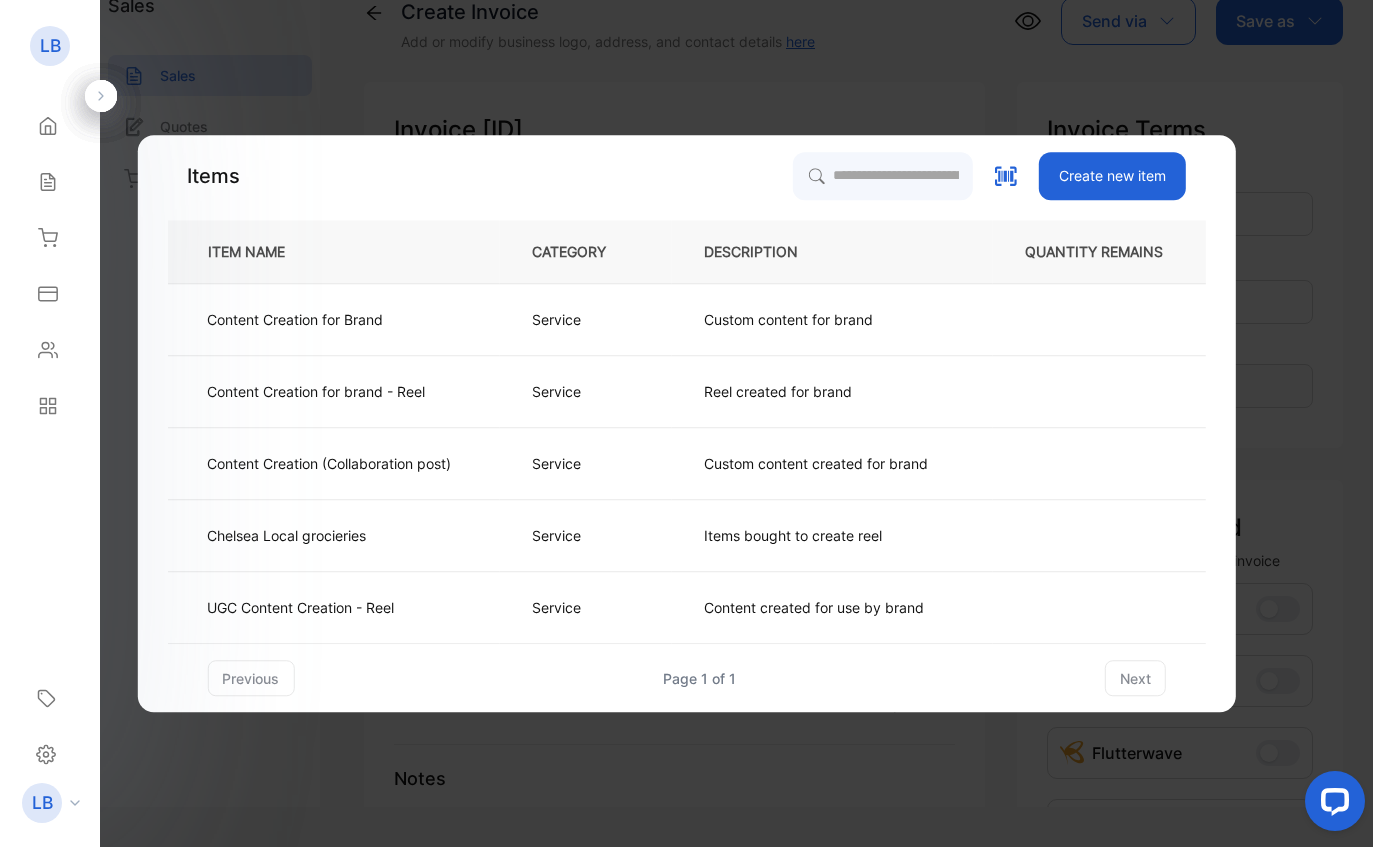 scroll, scrollTop: 0, scrollLeft: 0, axis: both 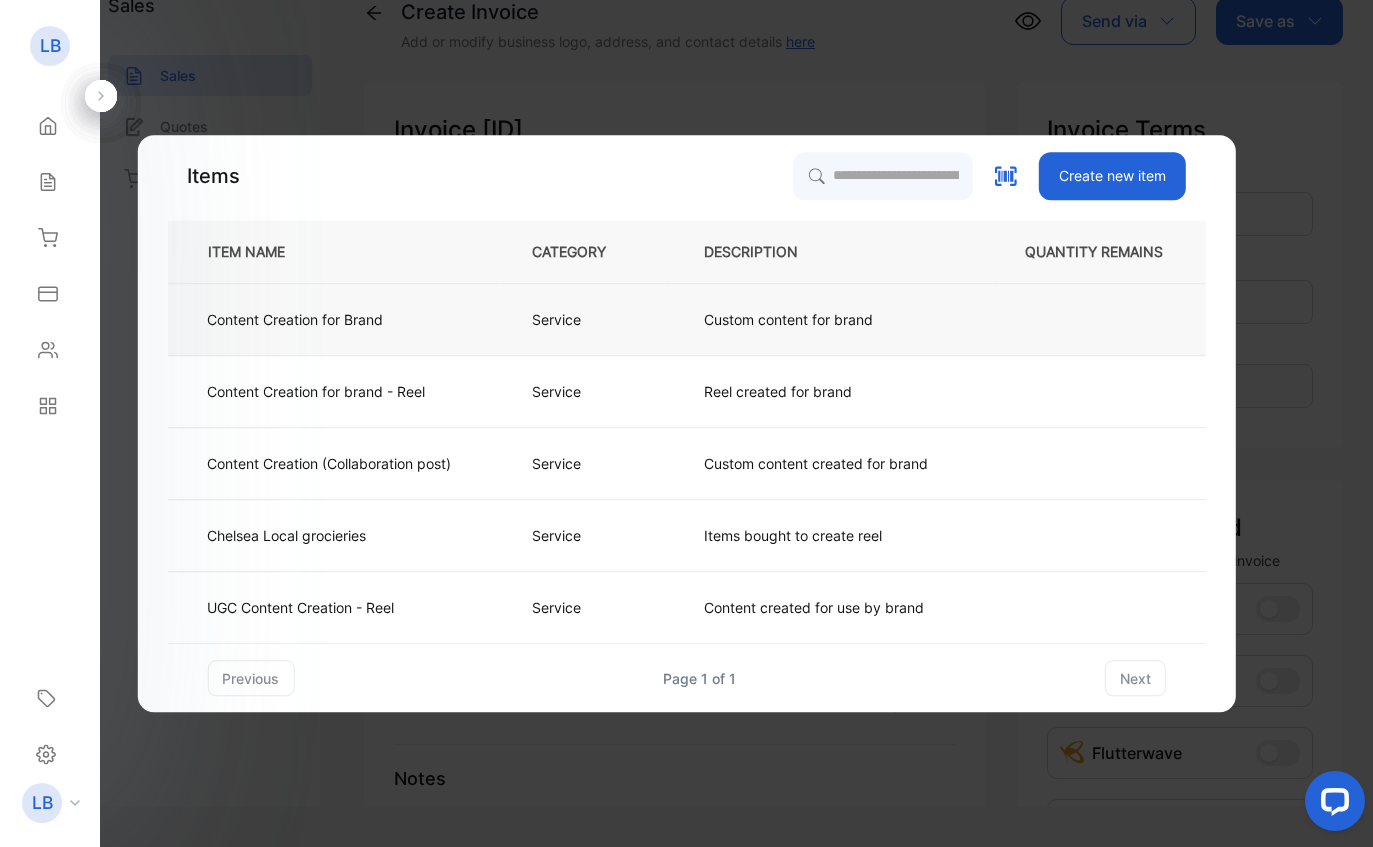 click on "Custom content for brand" at bounding box center [788, 319] 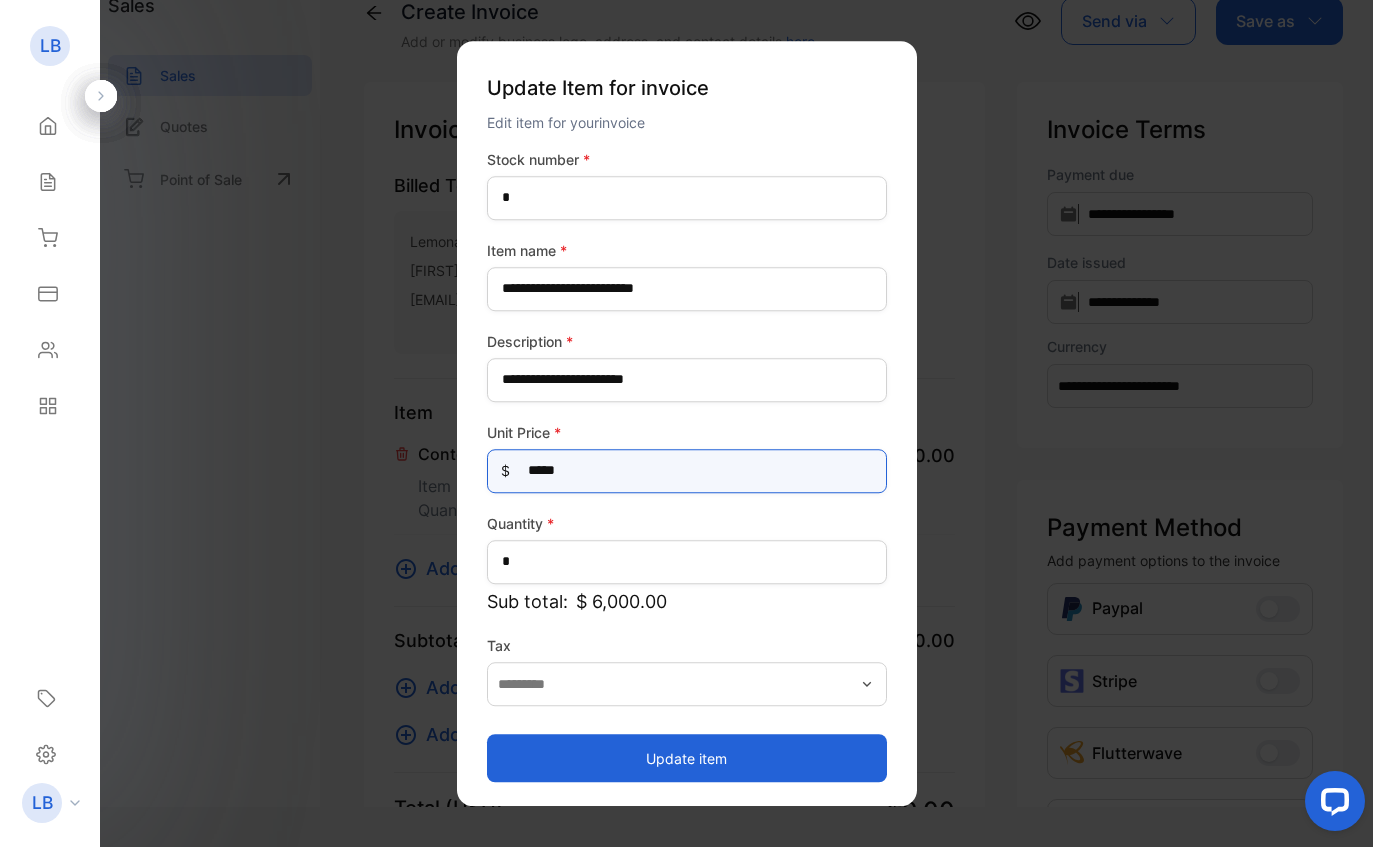 click on "*****" at bounding box center [687, 471] 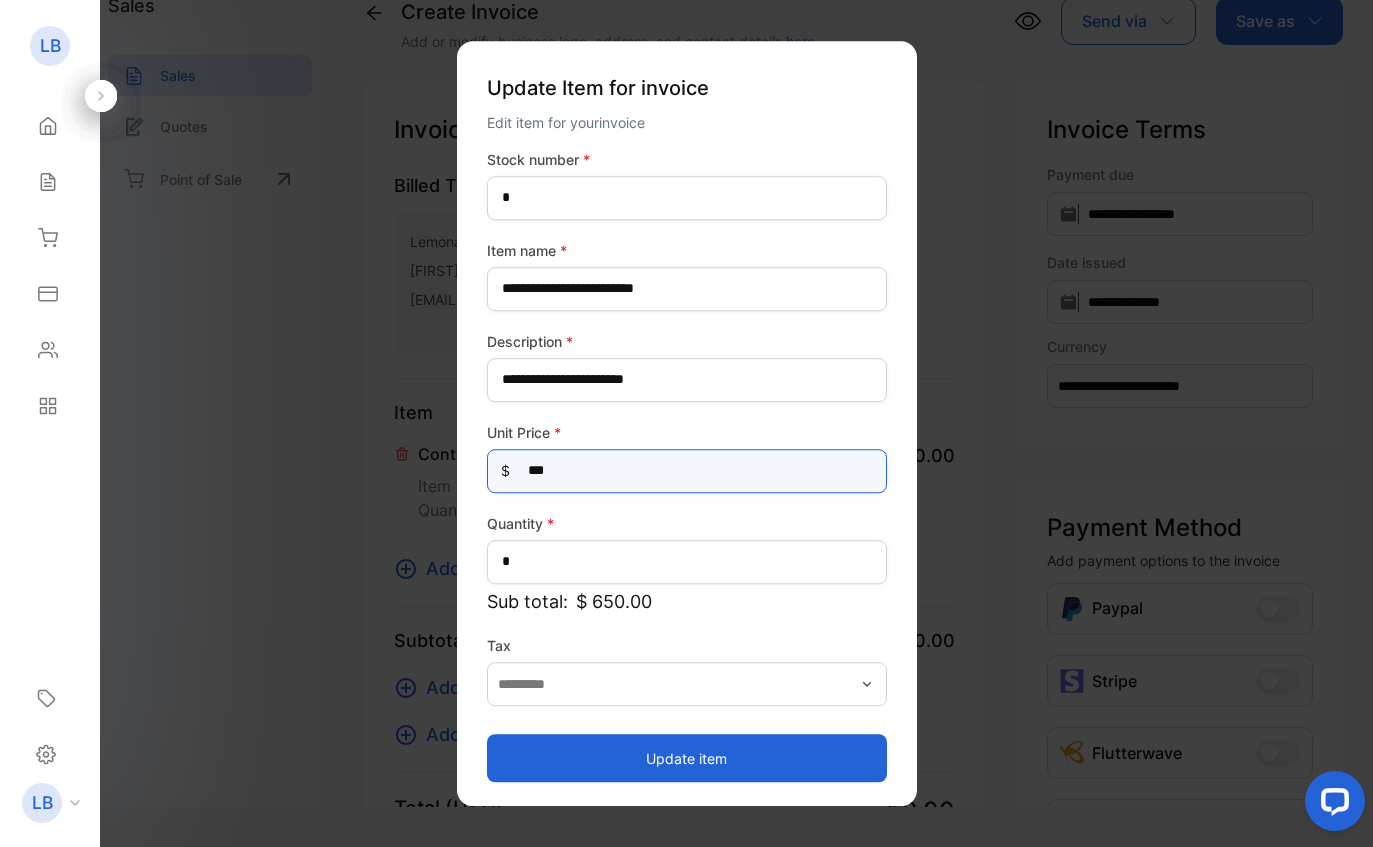 type on "*****" 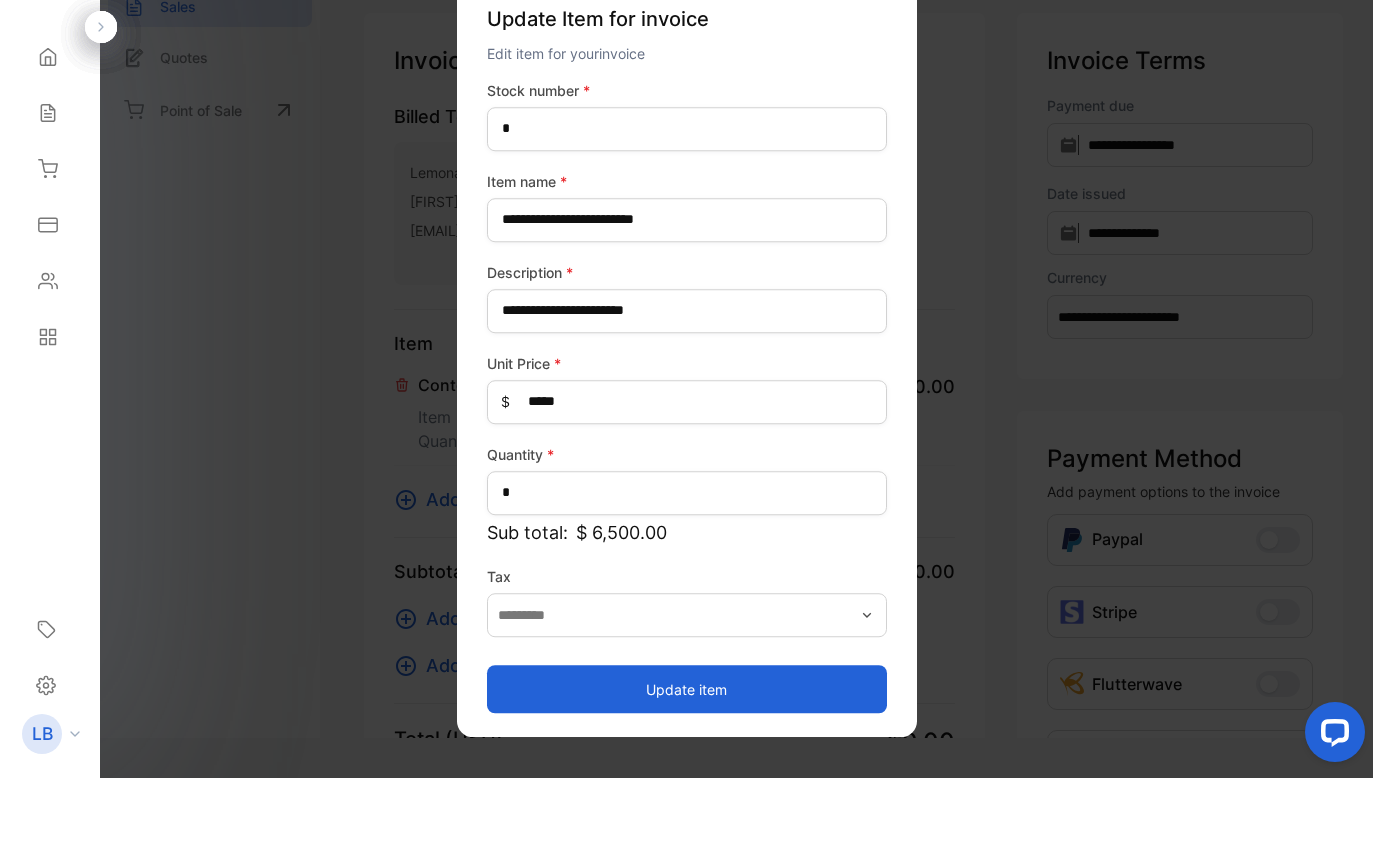 click on "Update item" at bounding box center [687, 758] 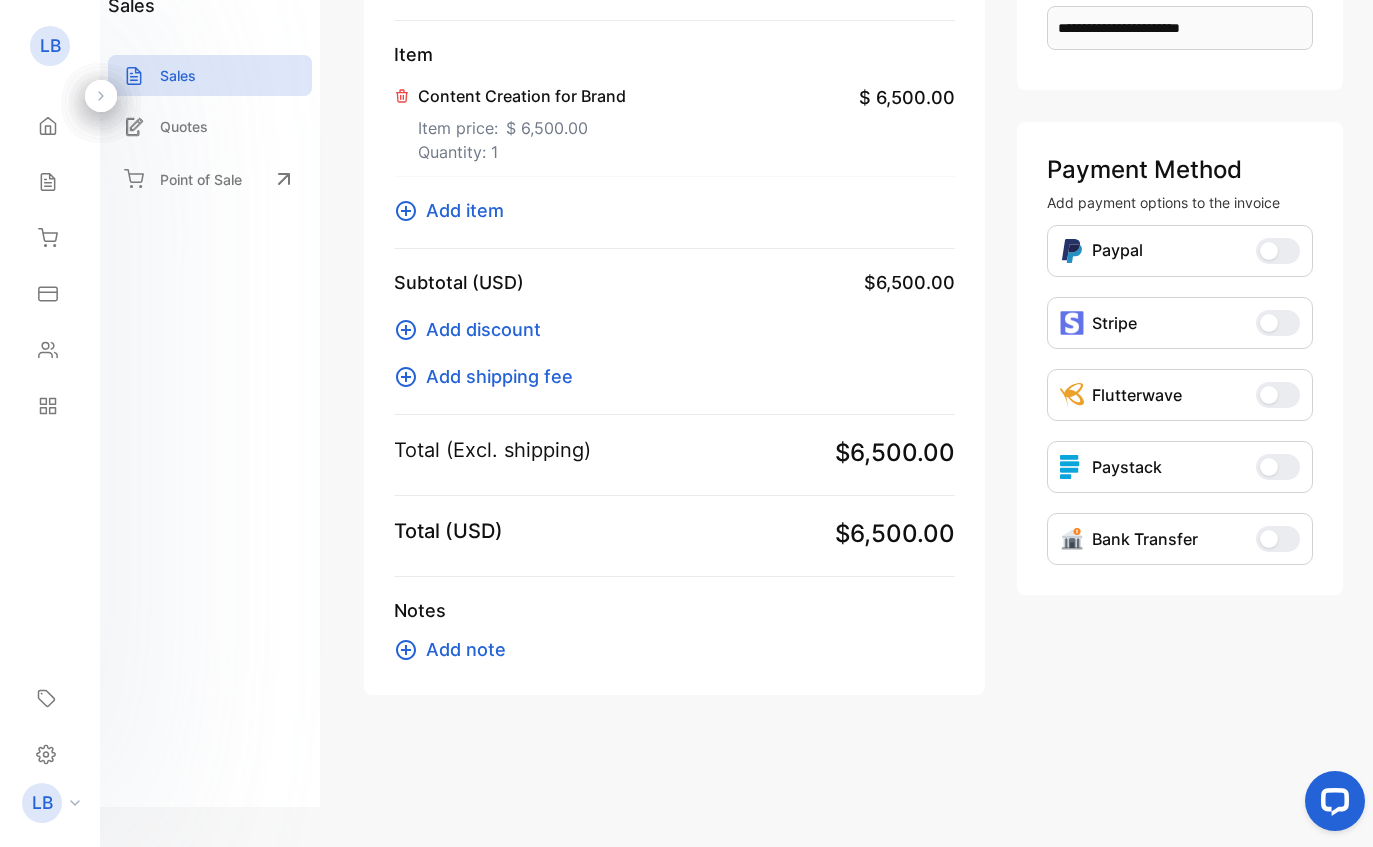 scroll, scrollTop: 358, scrollLeft: 0, axis: vertical 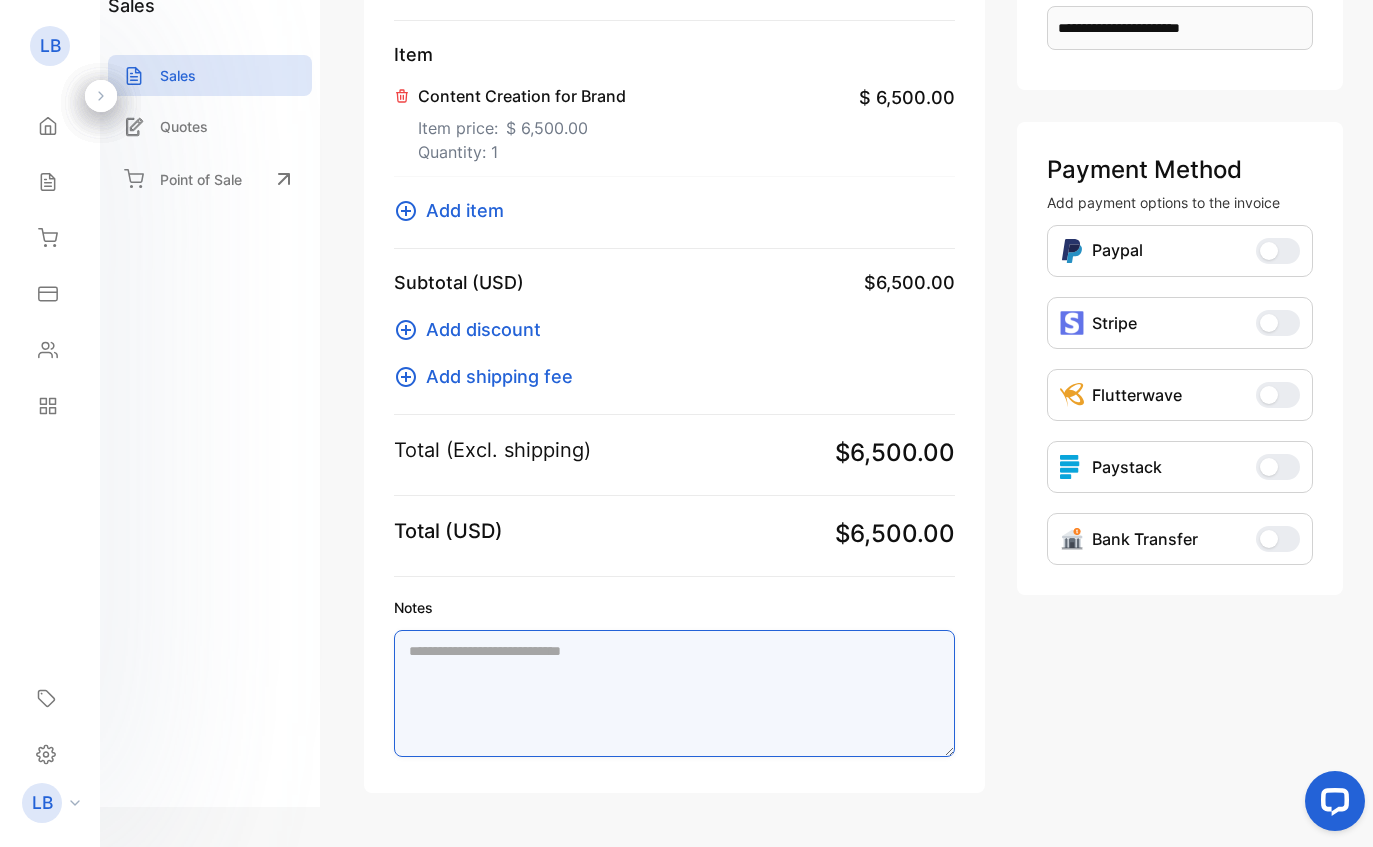 click on "Notes" at bounding box center (674, 693) 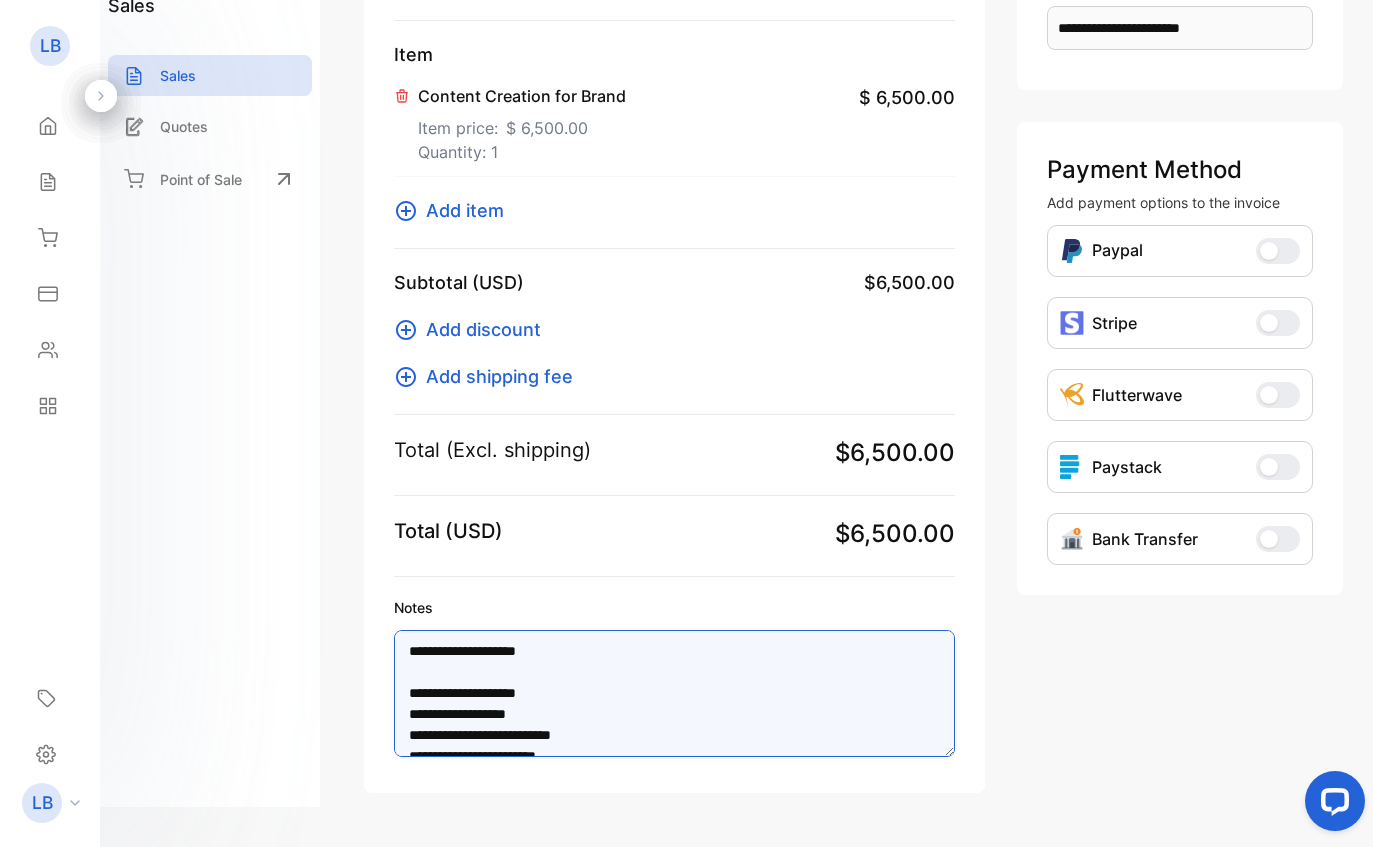 scroll, scrollTop: 9, scrollLeft: 0, axis: vertical 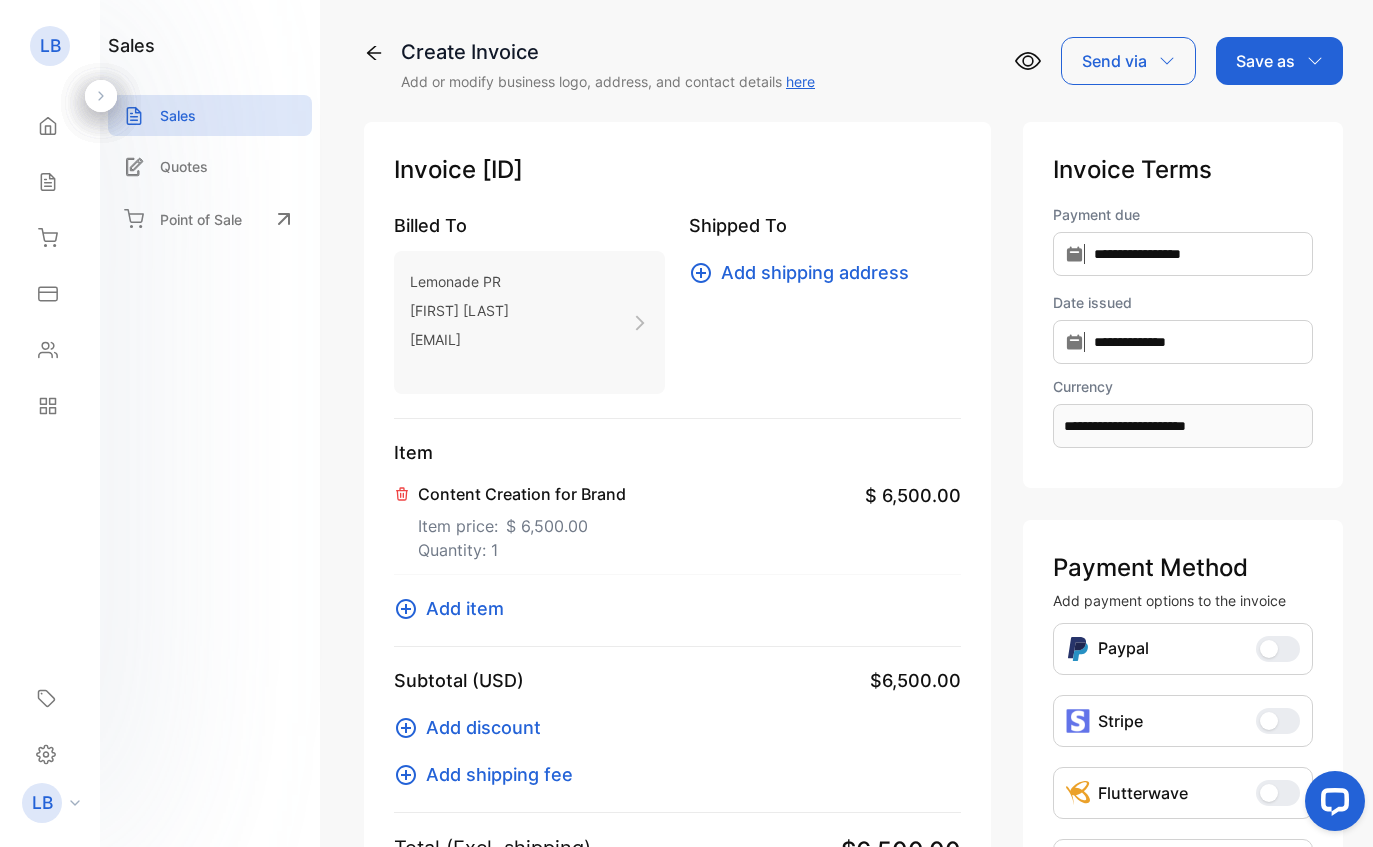 click on "Save as" at bounding box center (1279, 61) 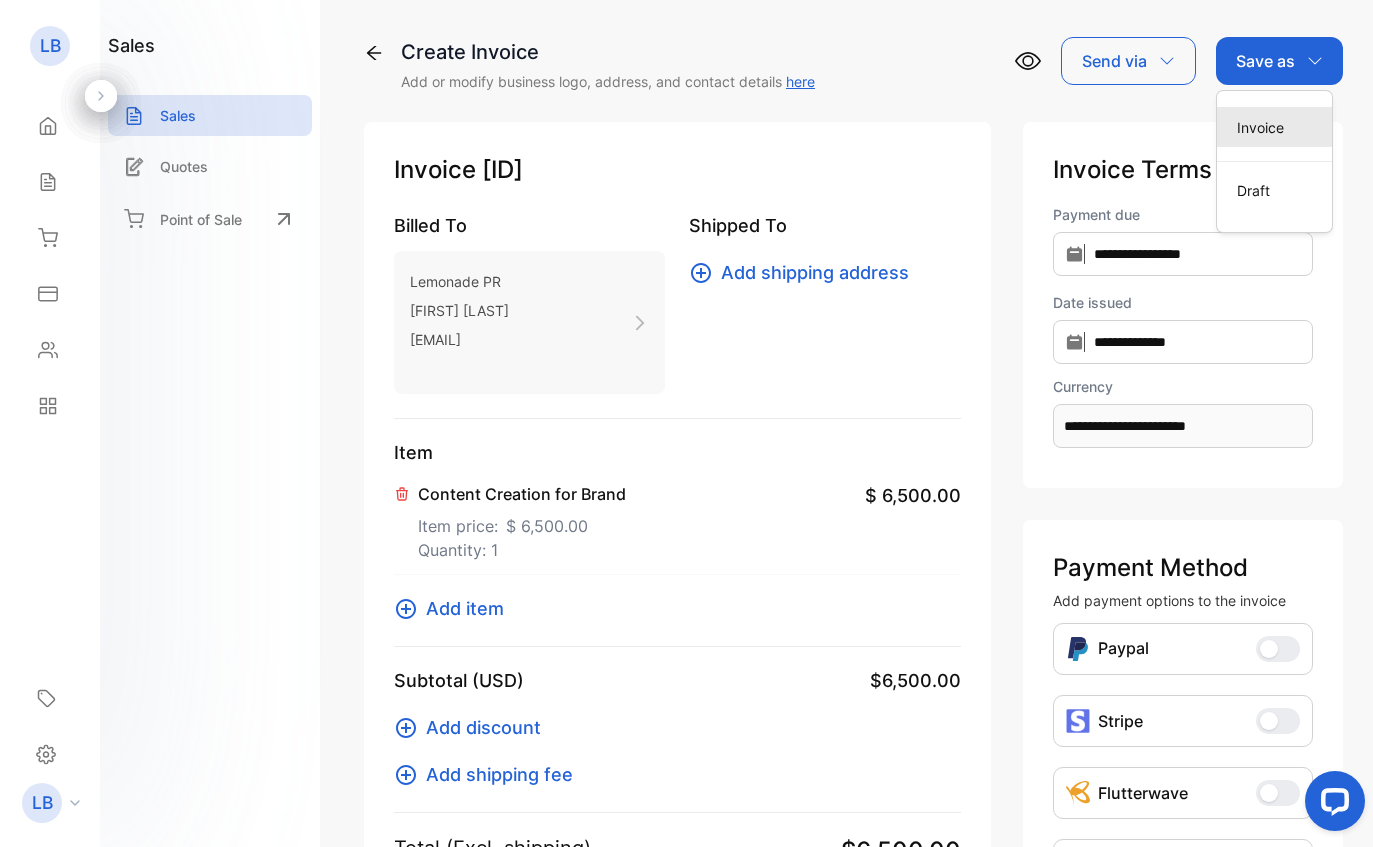 click on "Invoice" at bounding box center [1274, 127] 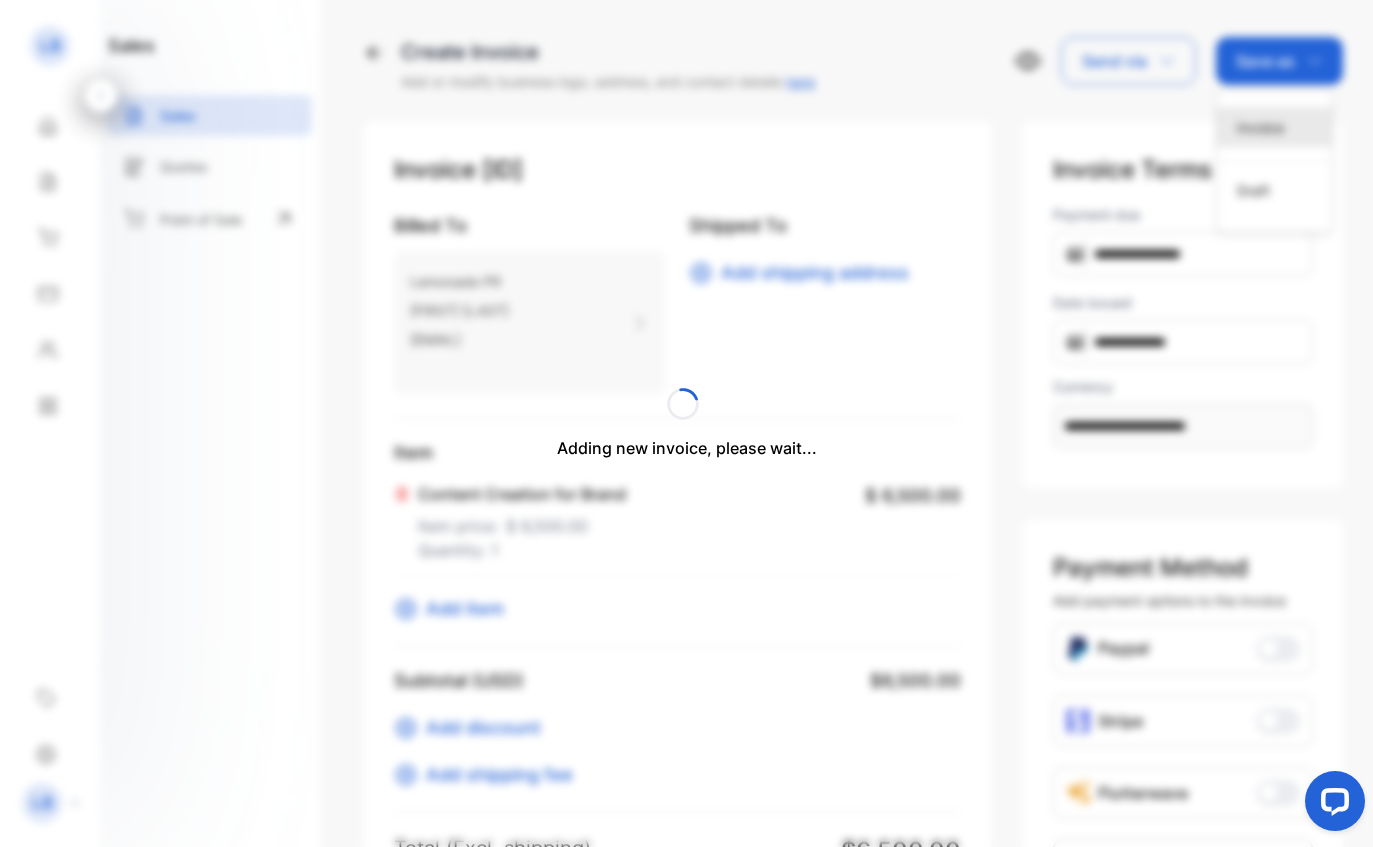 type 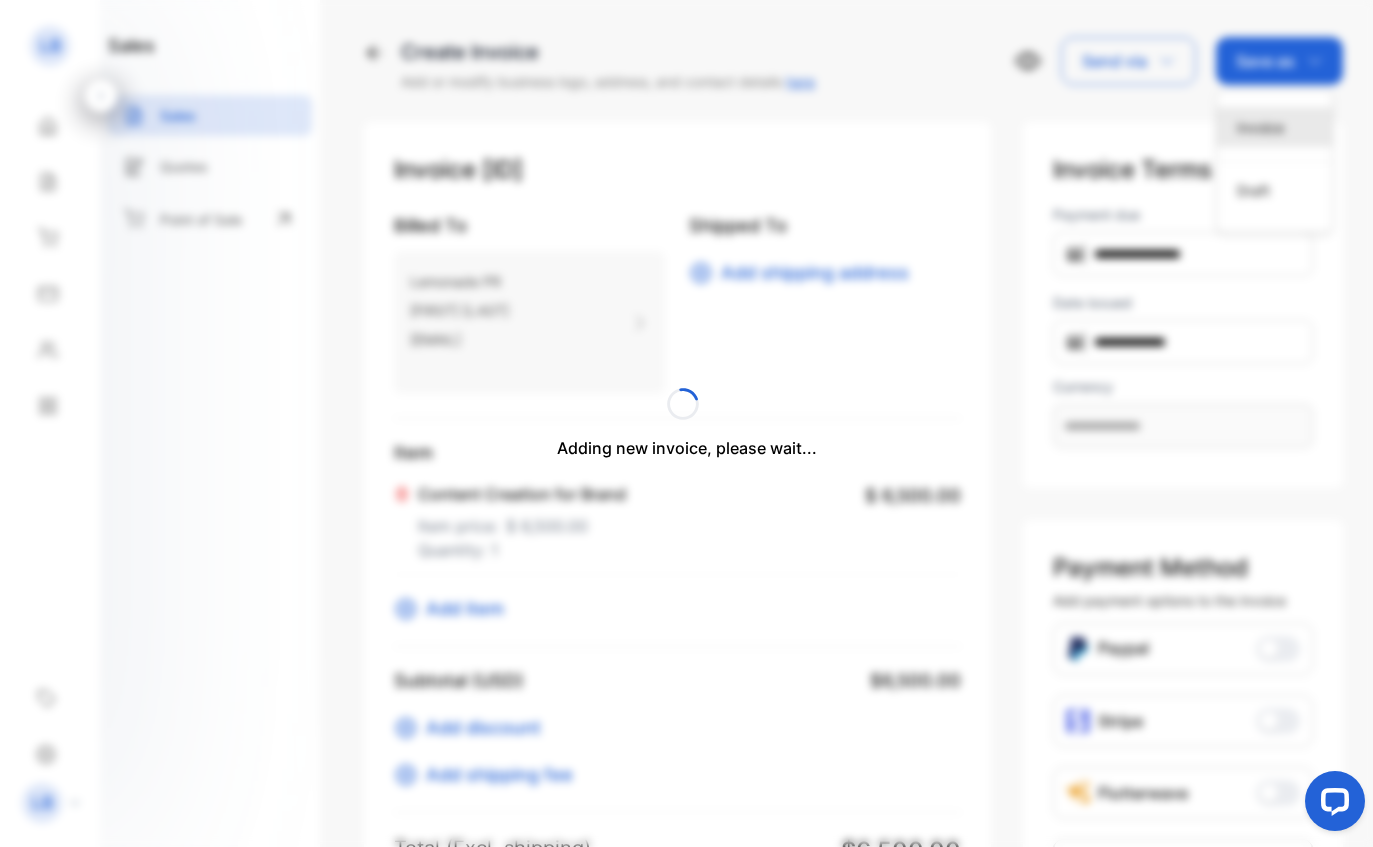 scroll, scrollTop: 0, scrollLeft: 0, axis: both 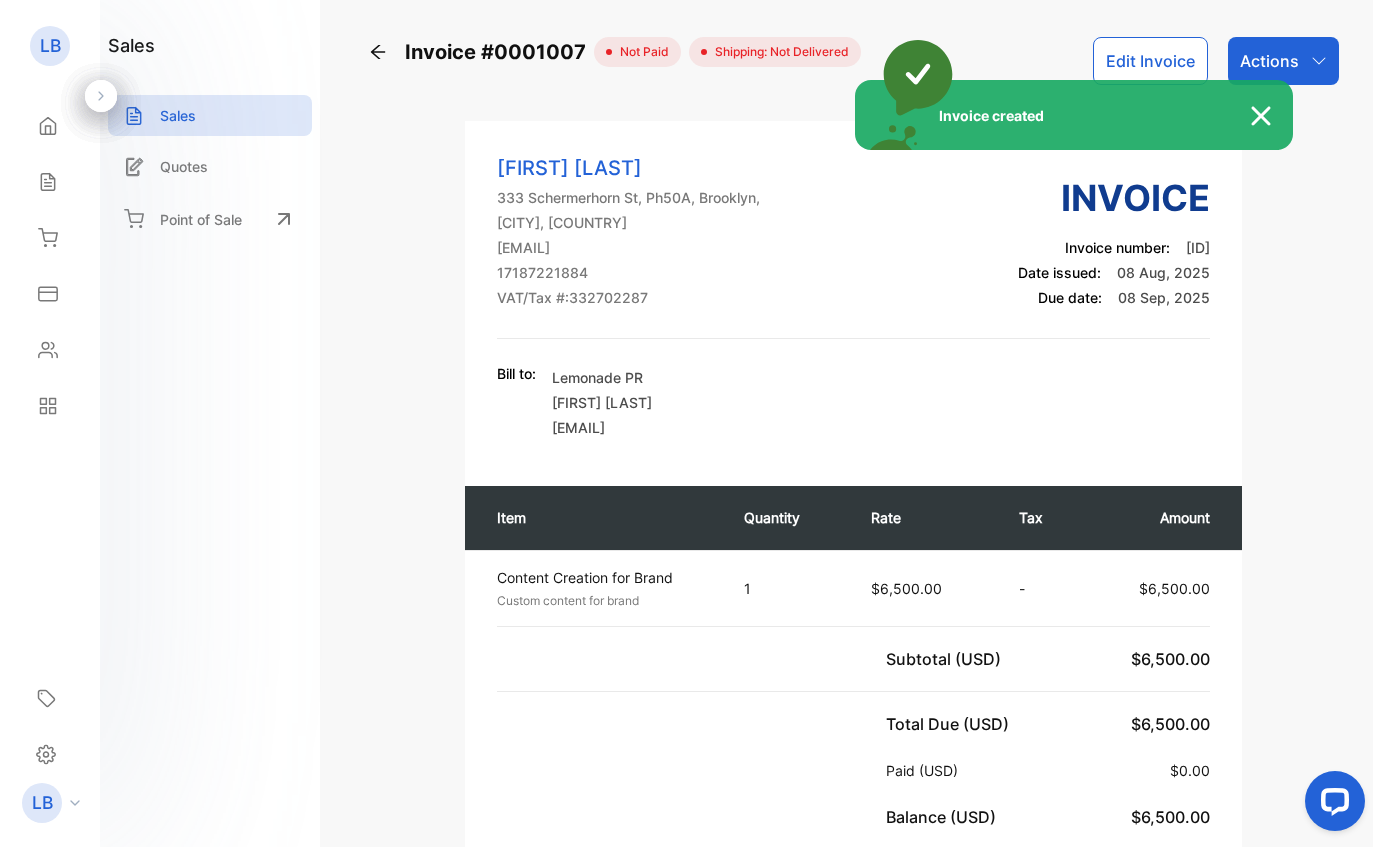 click on "Actions" at bounding box center (1283, 61) 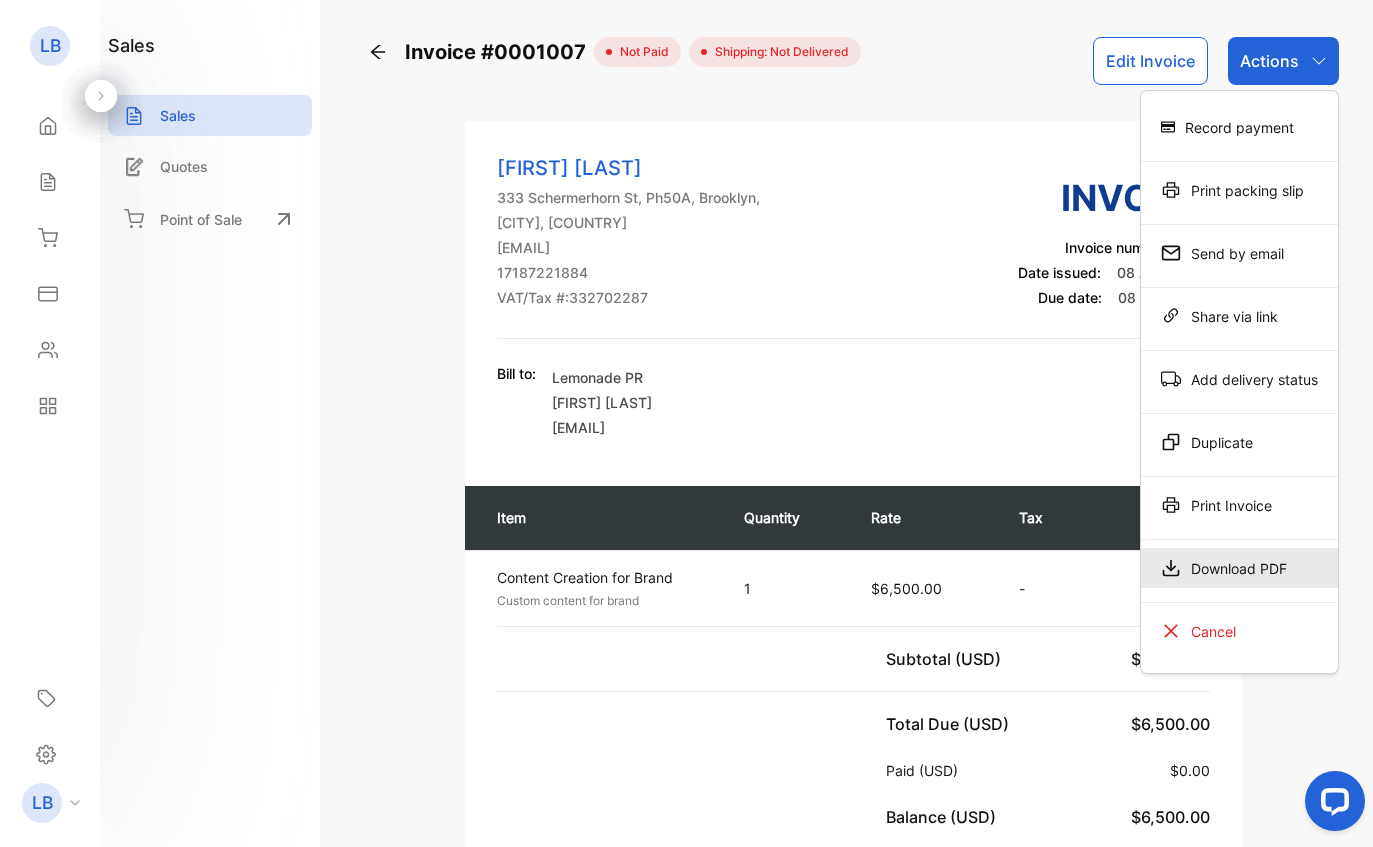 click on "Download PDF" at bounding box center [1239, 568] 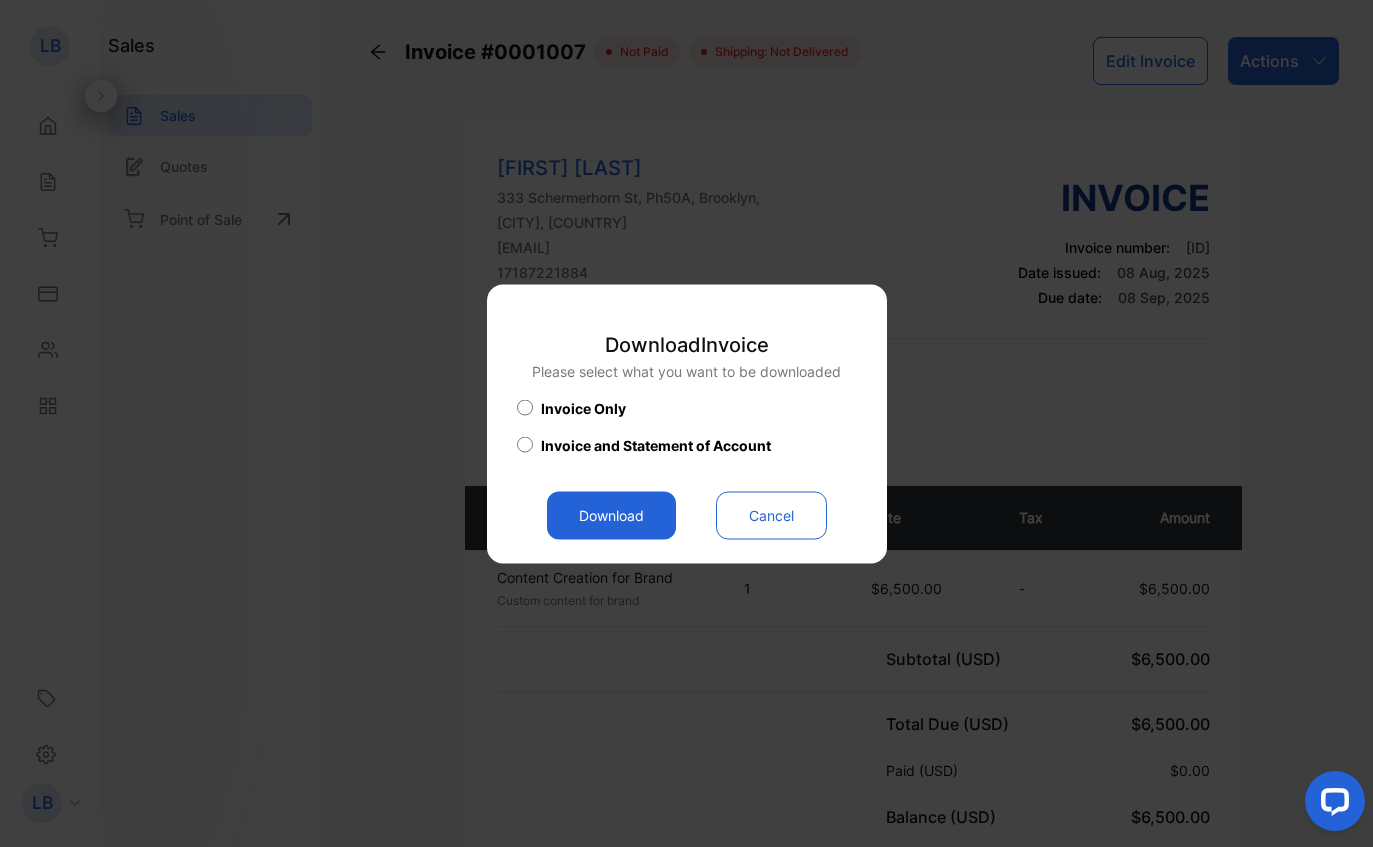 click on "Download" at bounding box center (611, 515) 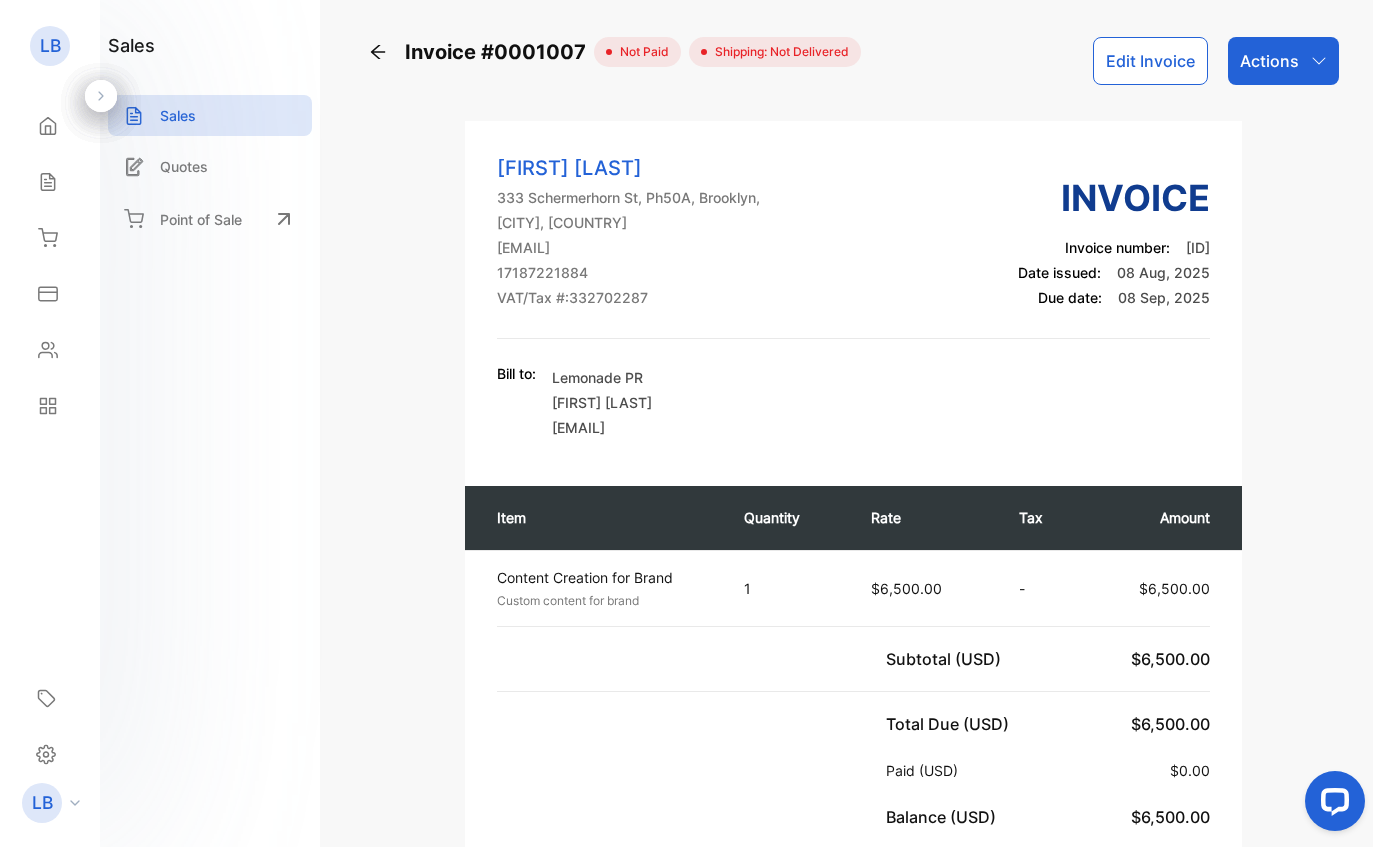 click on "Actions" at bounding box center (1283, 61) 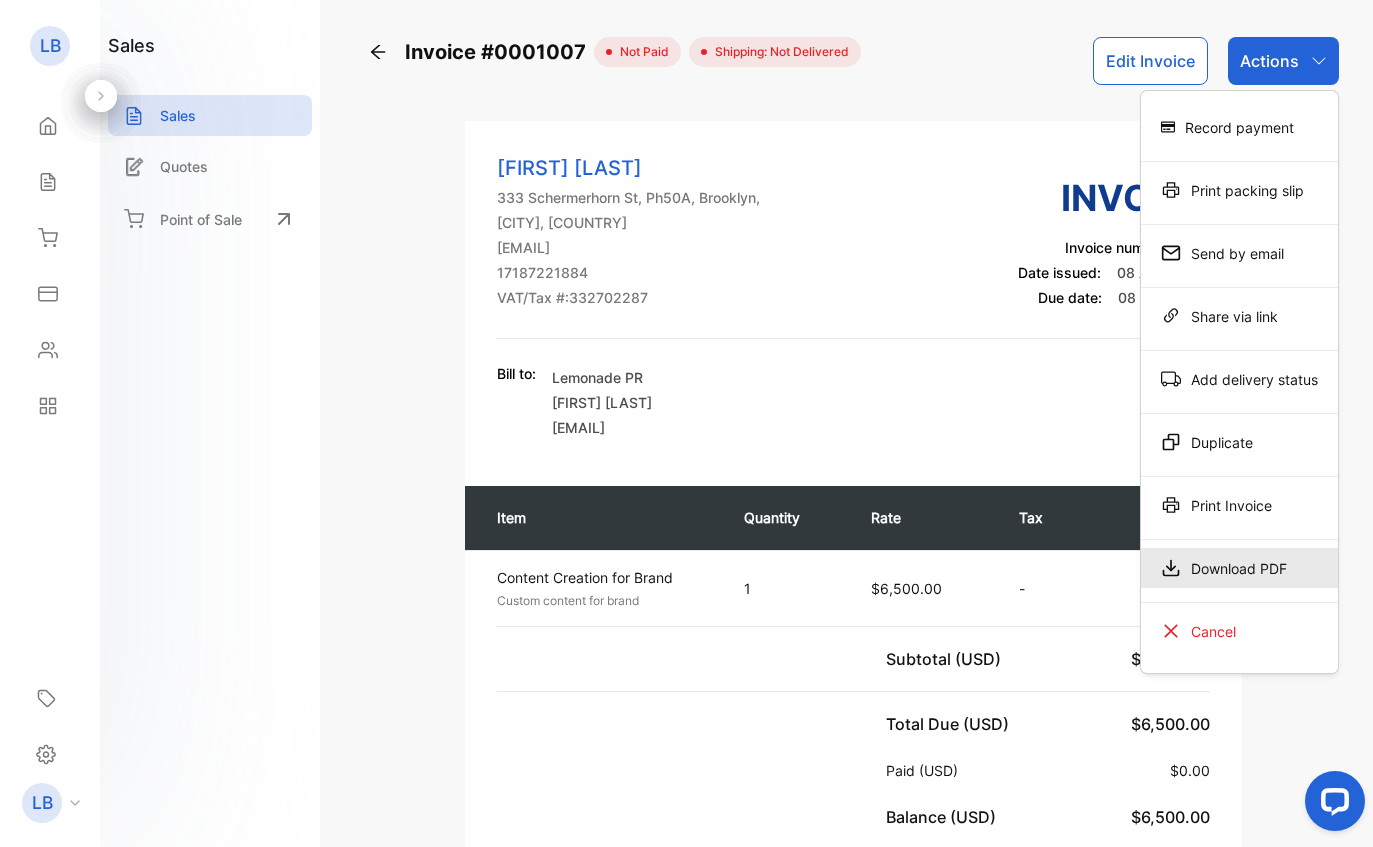 click on "Download PDF" at bounding box center [1239, 568] 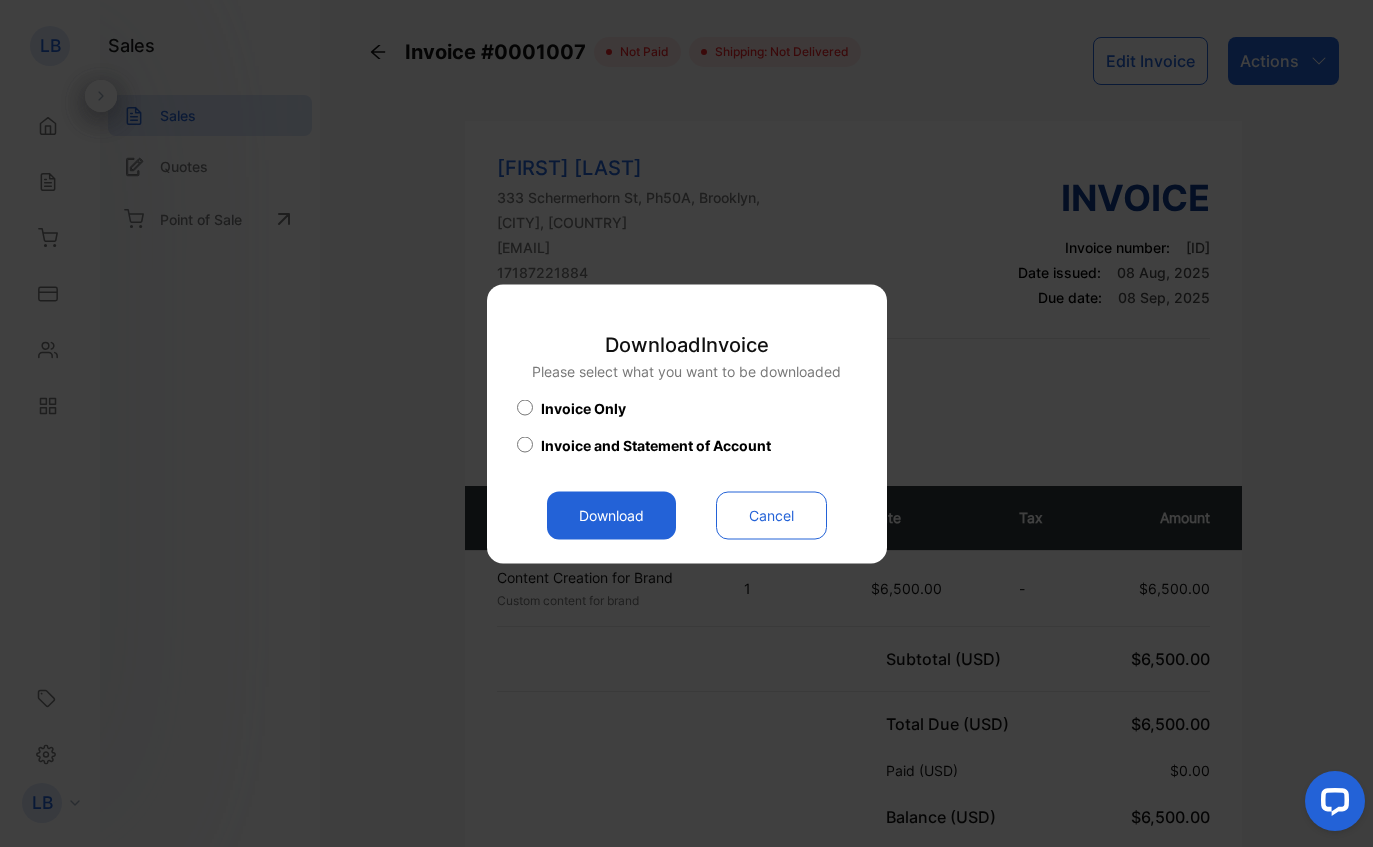 click on "Download" at bounding box center [611, 515] 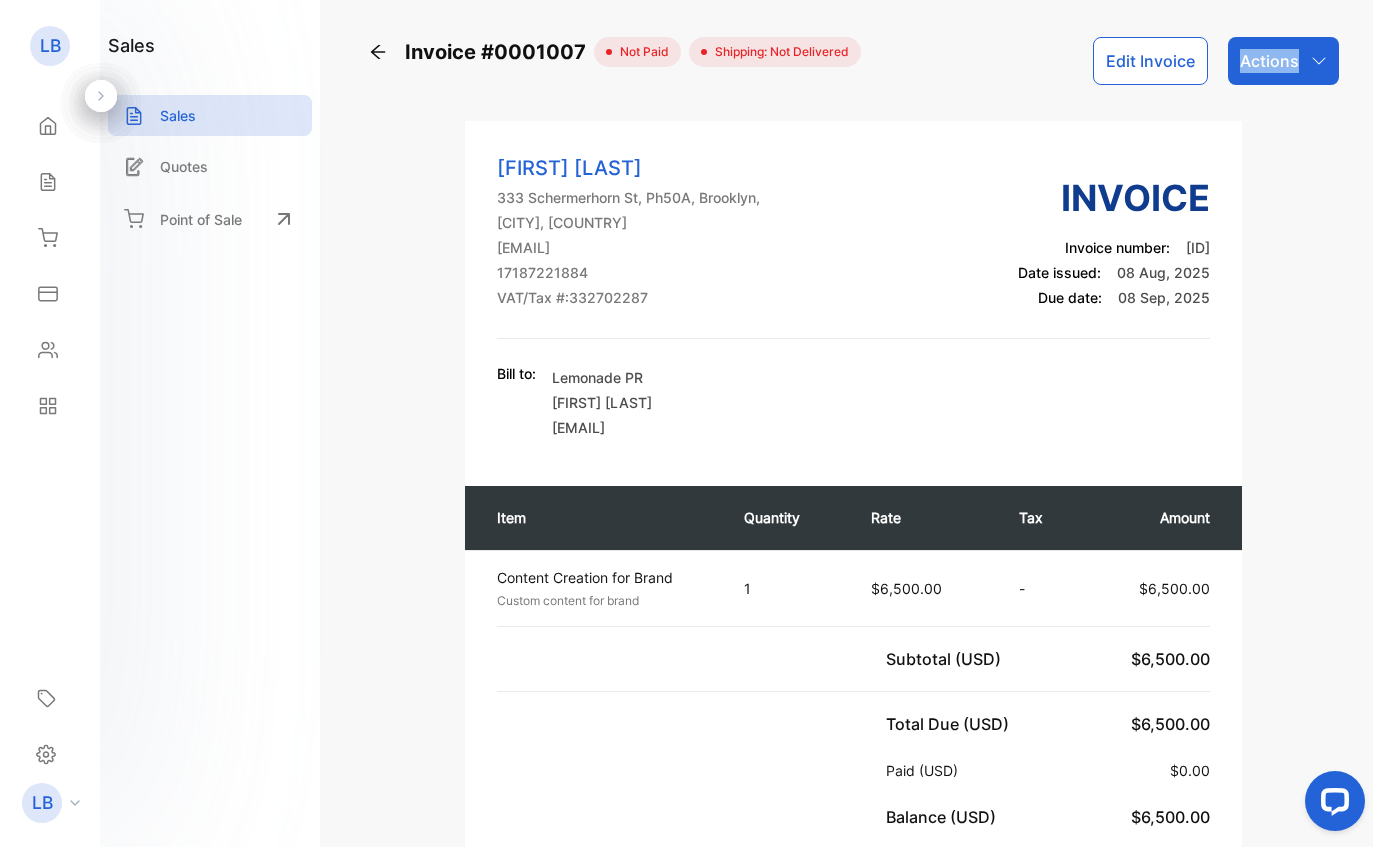 click on "Actions" at bounding box center [1283, 61] 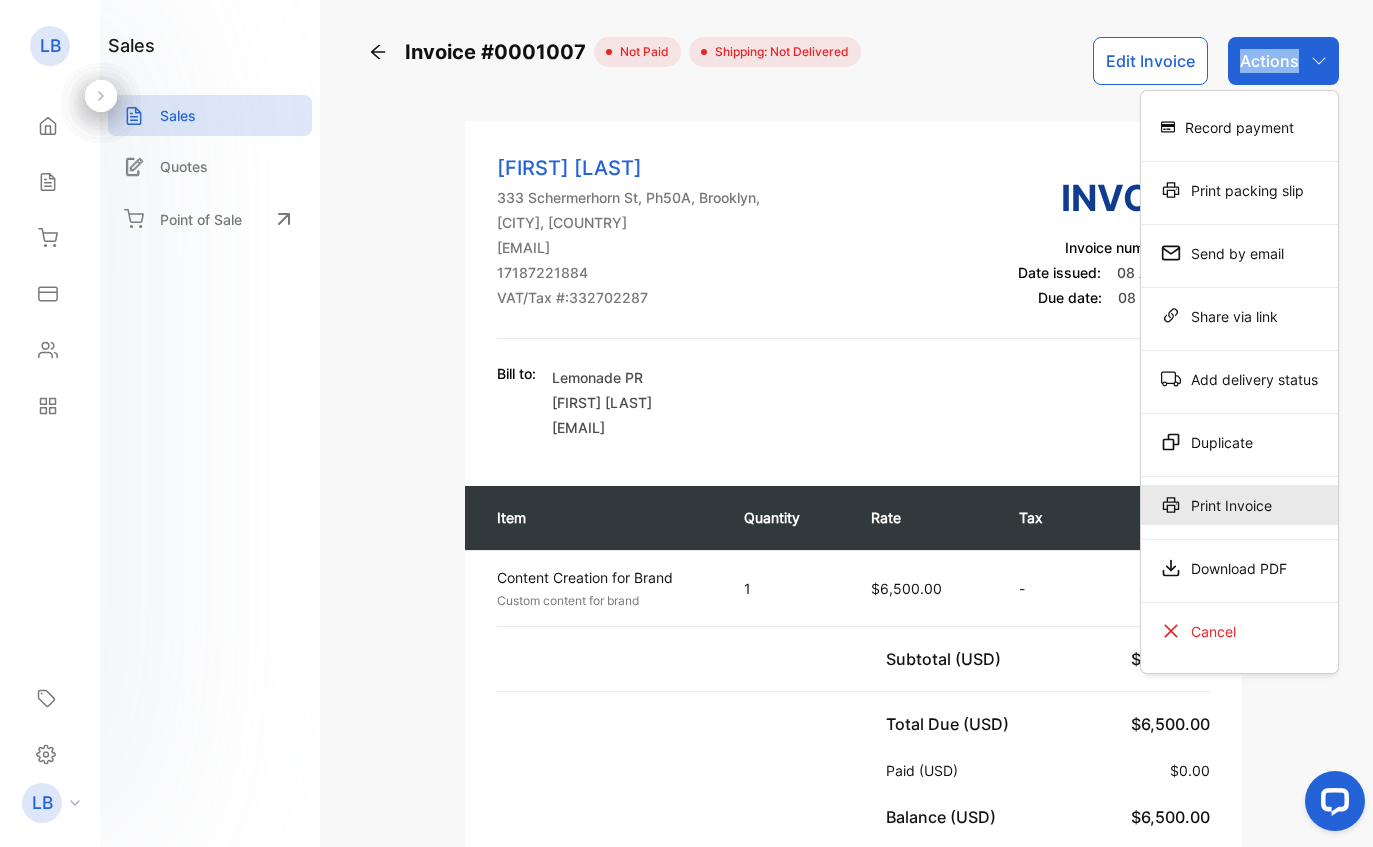 click on "Print Invoice" at bounding box center [1239, 505] 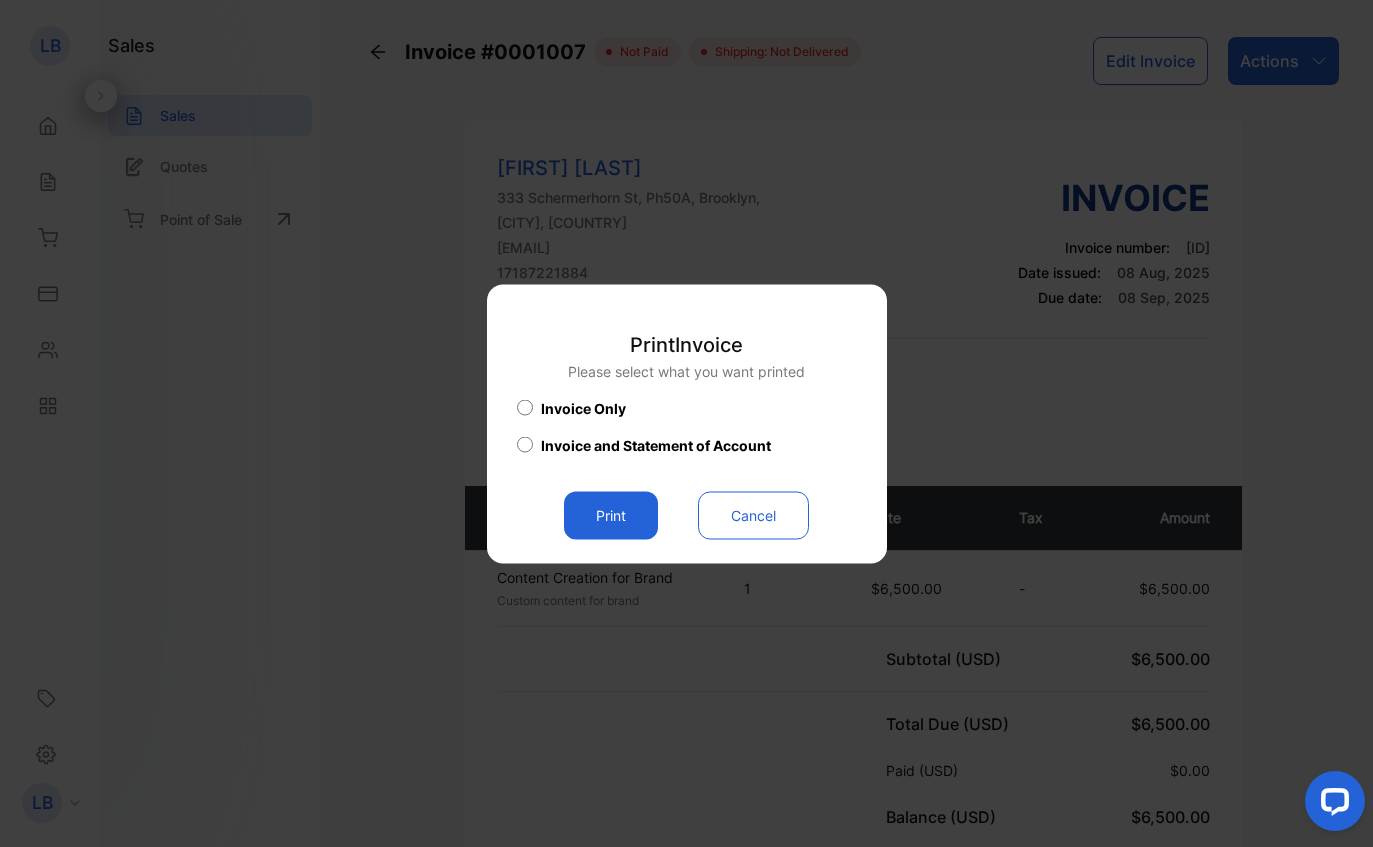 click on "Cancel" at bounding box center (753, 515) 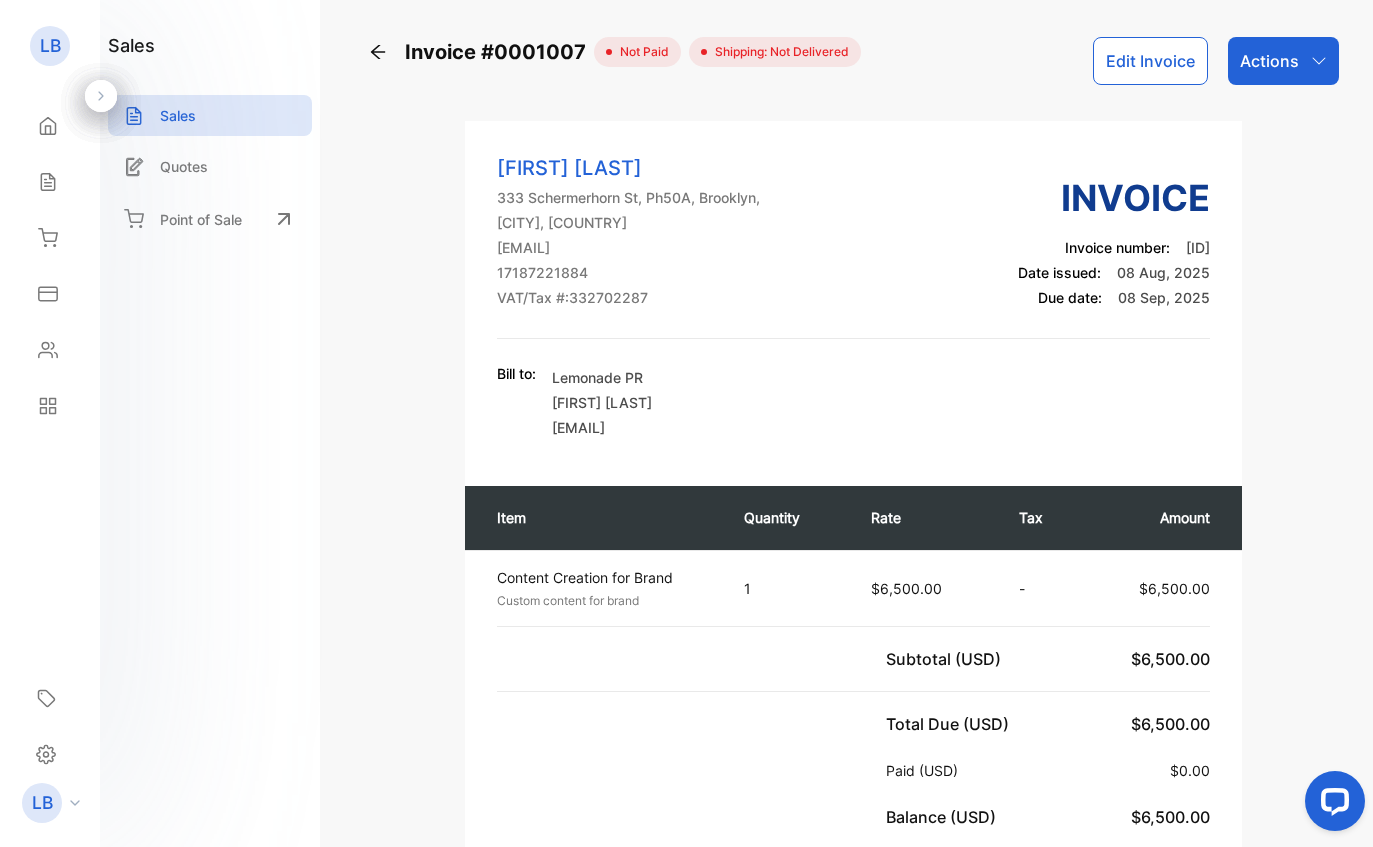 scroll, scrollTop: 0, scrollLeft: 0, axis: both 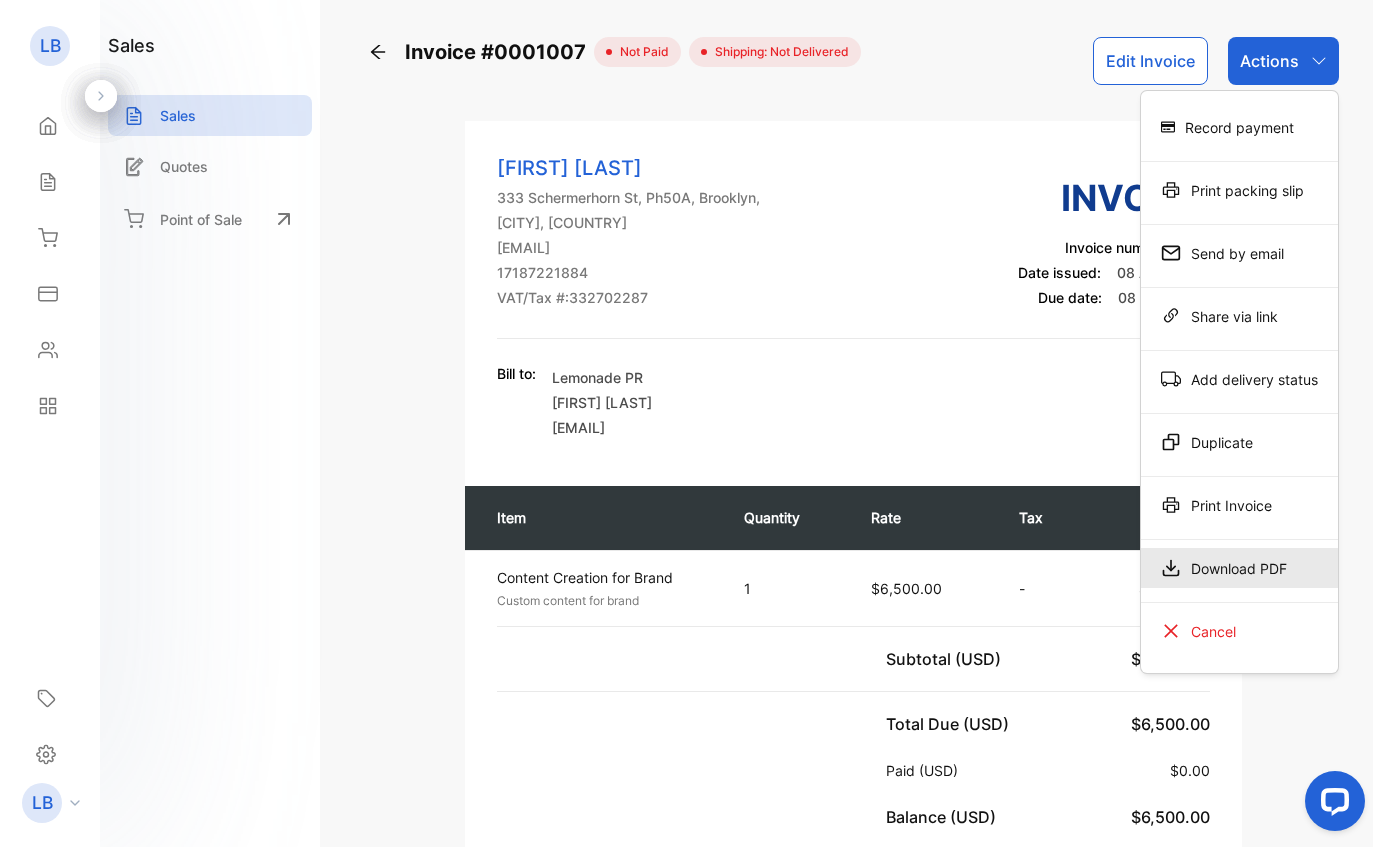 click on "Download PDF" at bounding box center [1239, 568] 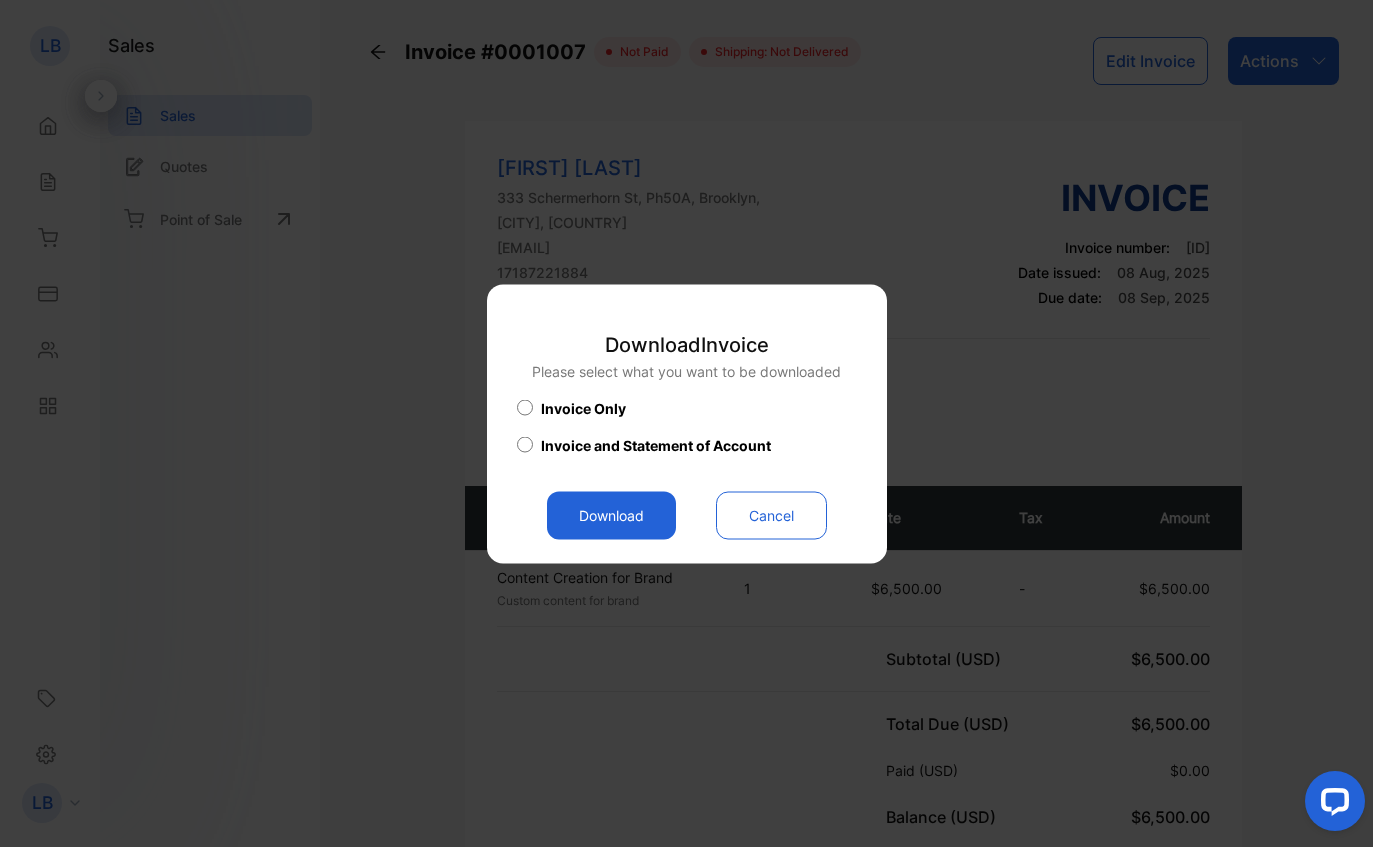click on "Download" at bounding box center (611, 515) 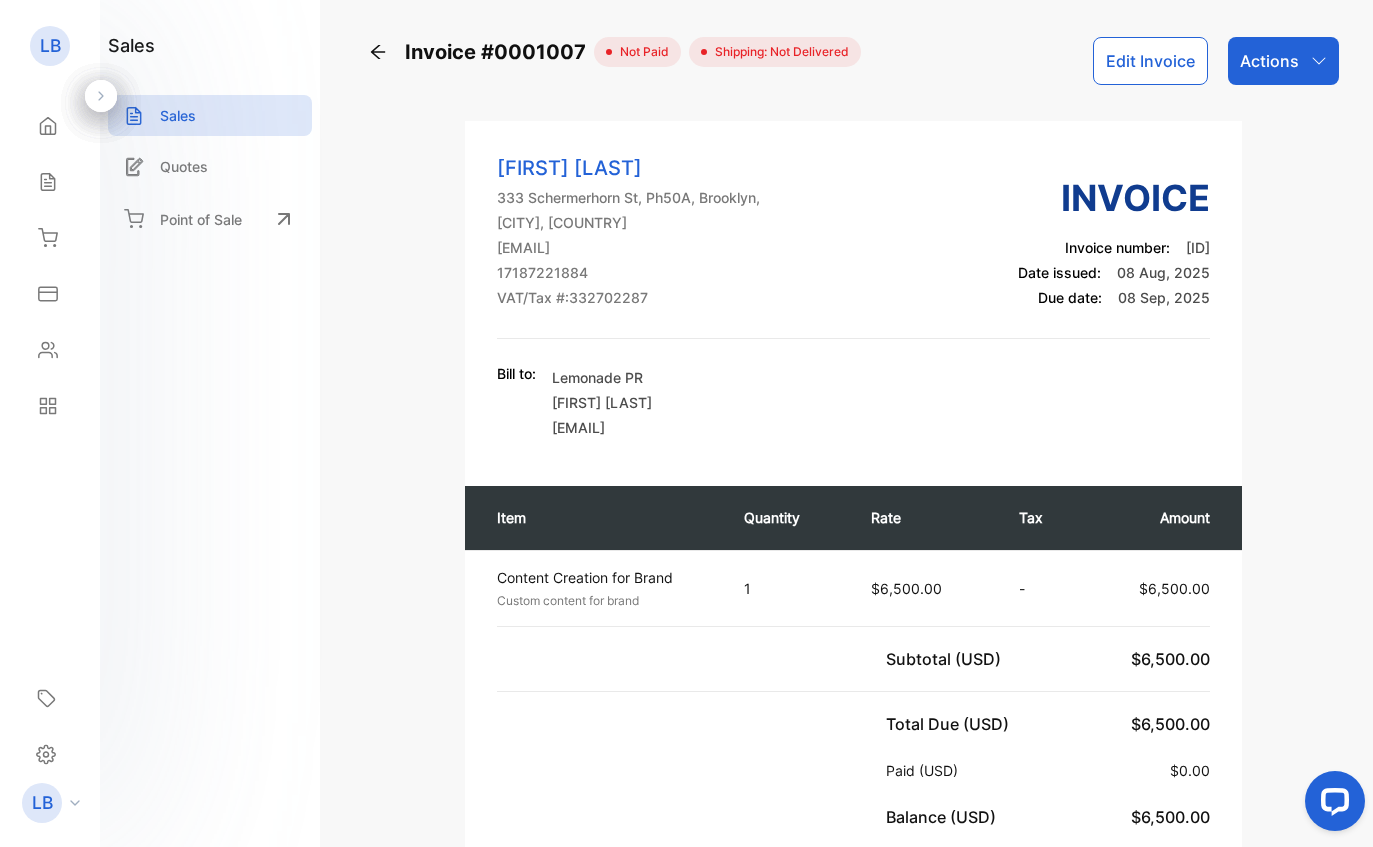 scroll, scrollTop: 0, scrollLeft: 0, axis: both 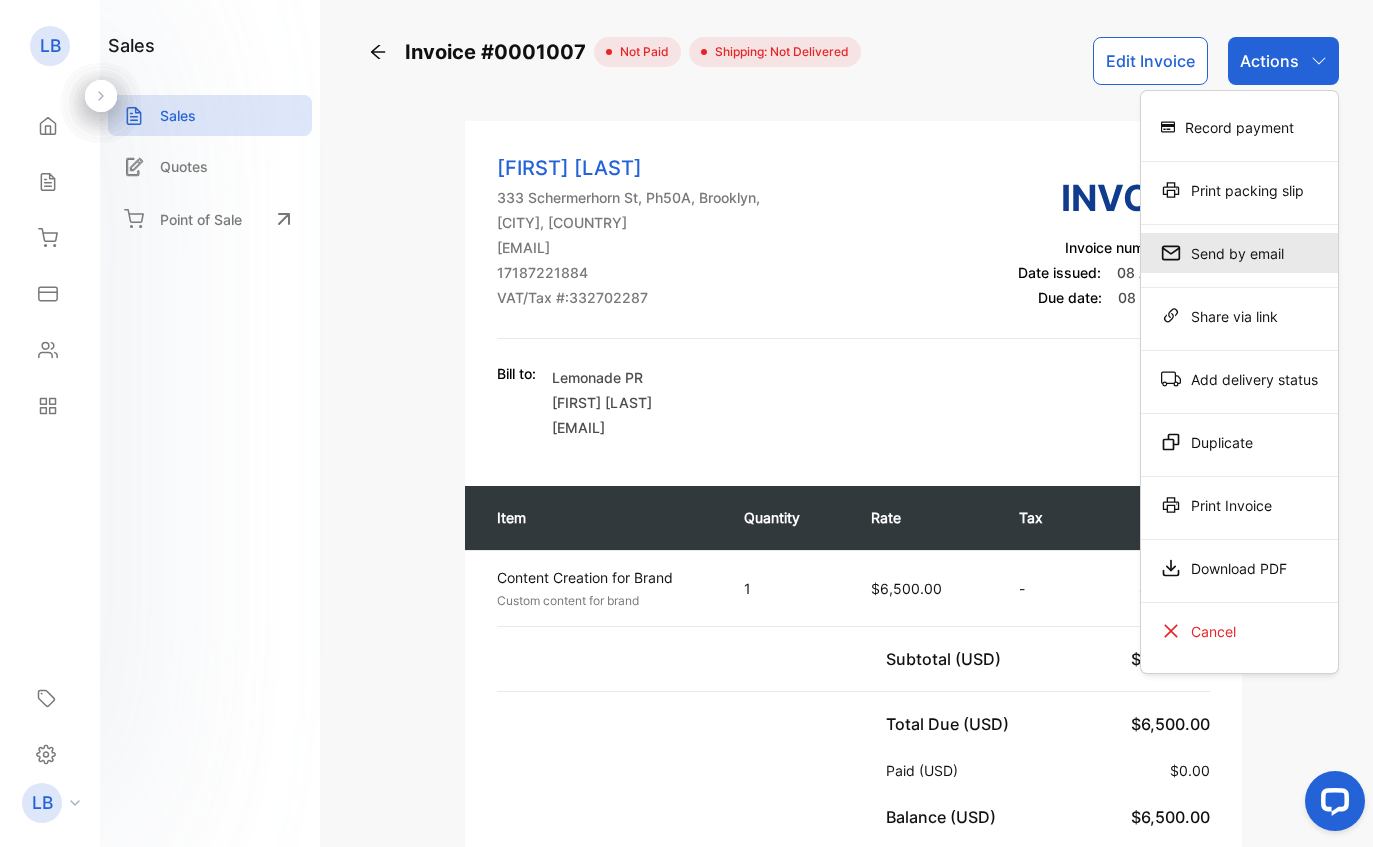 click on "Send by email" at bounding box center [1239, 253] 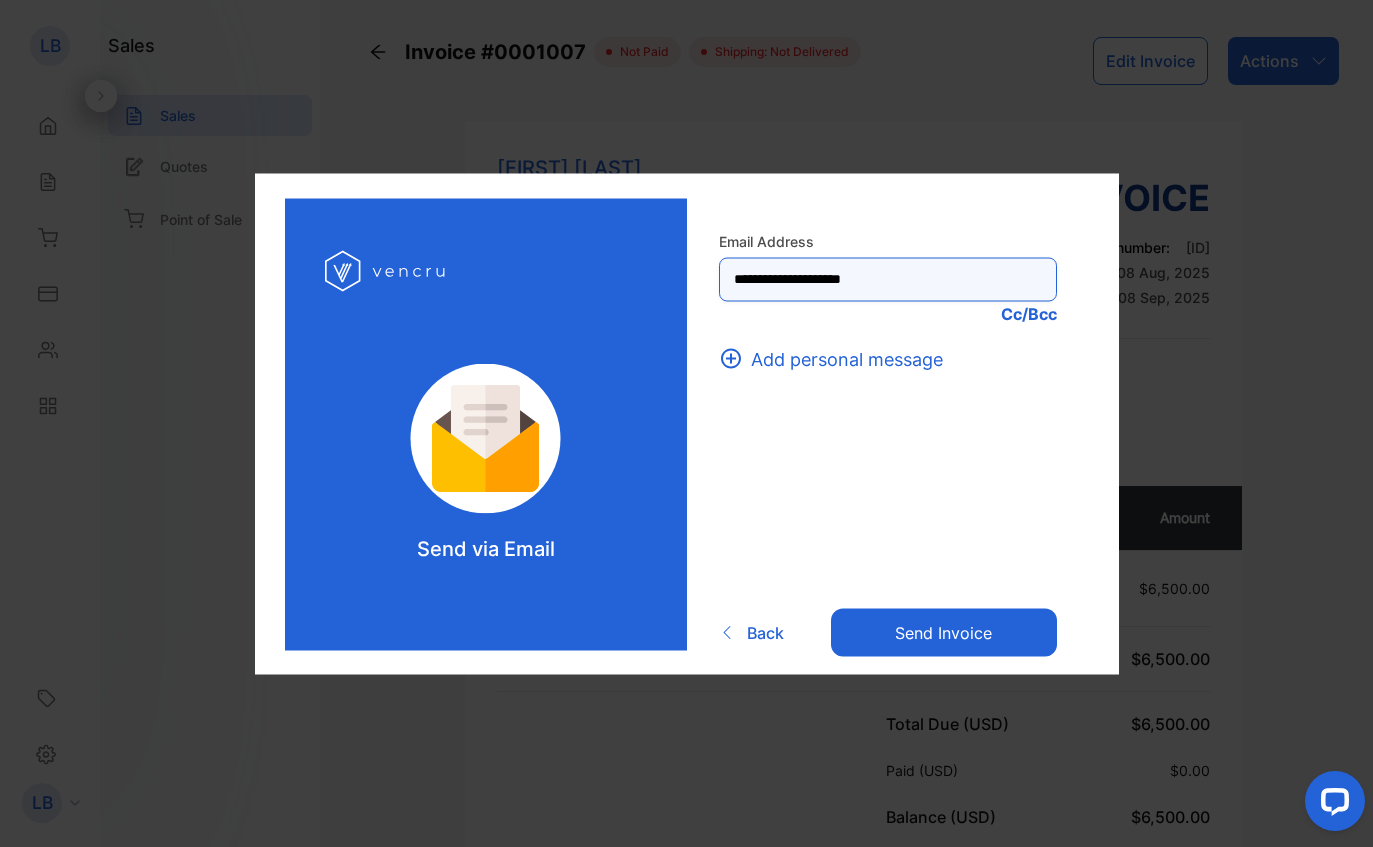 click on "**********" at bounding box center (888, 279) 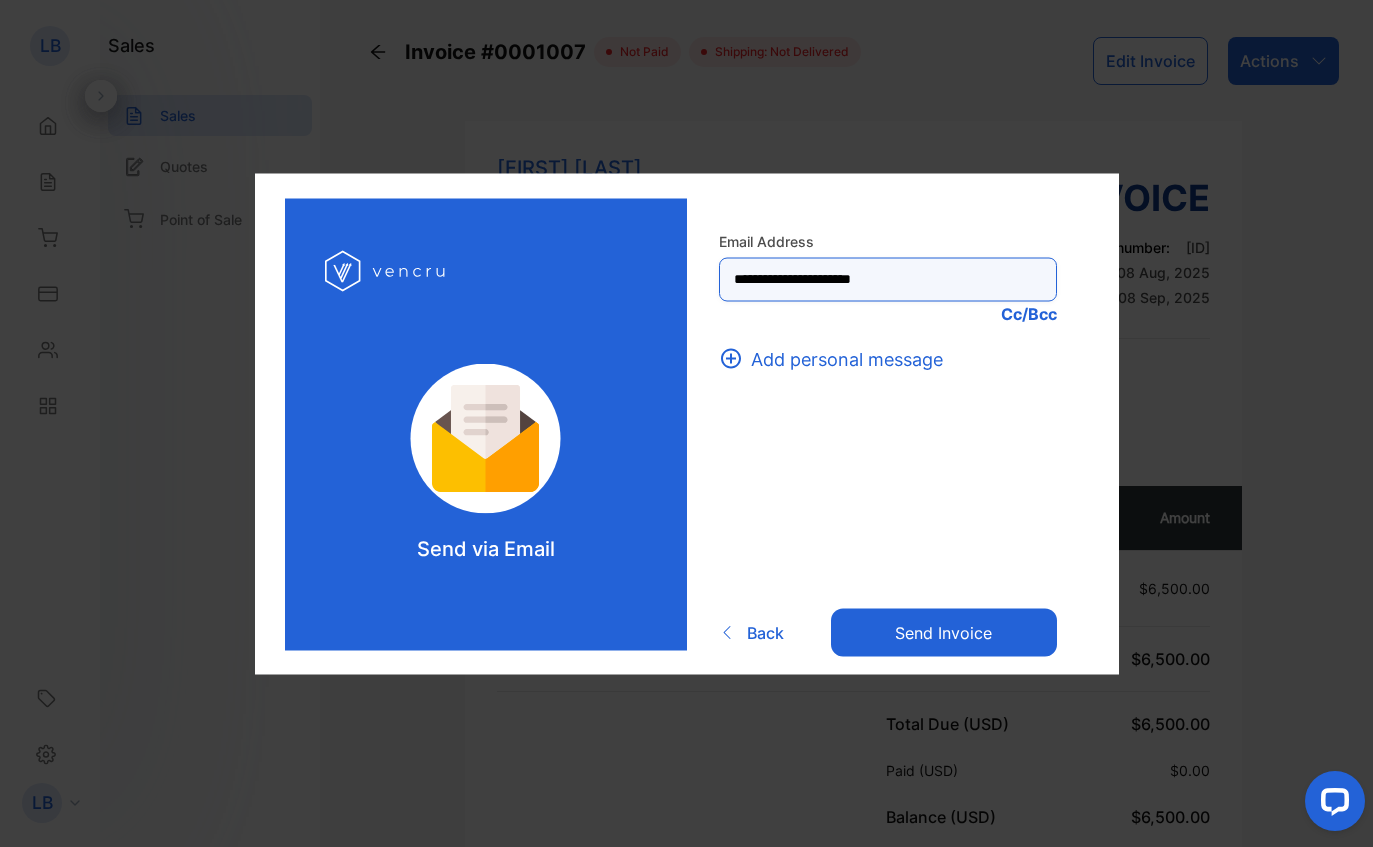type on "**********" 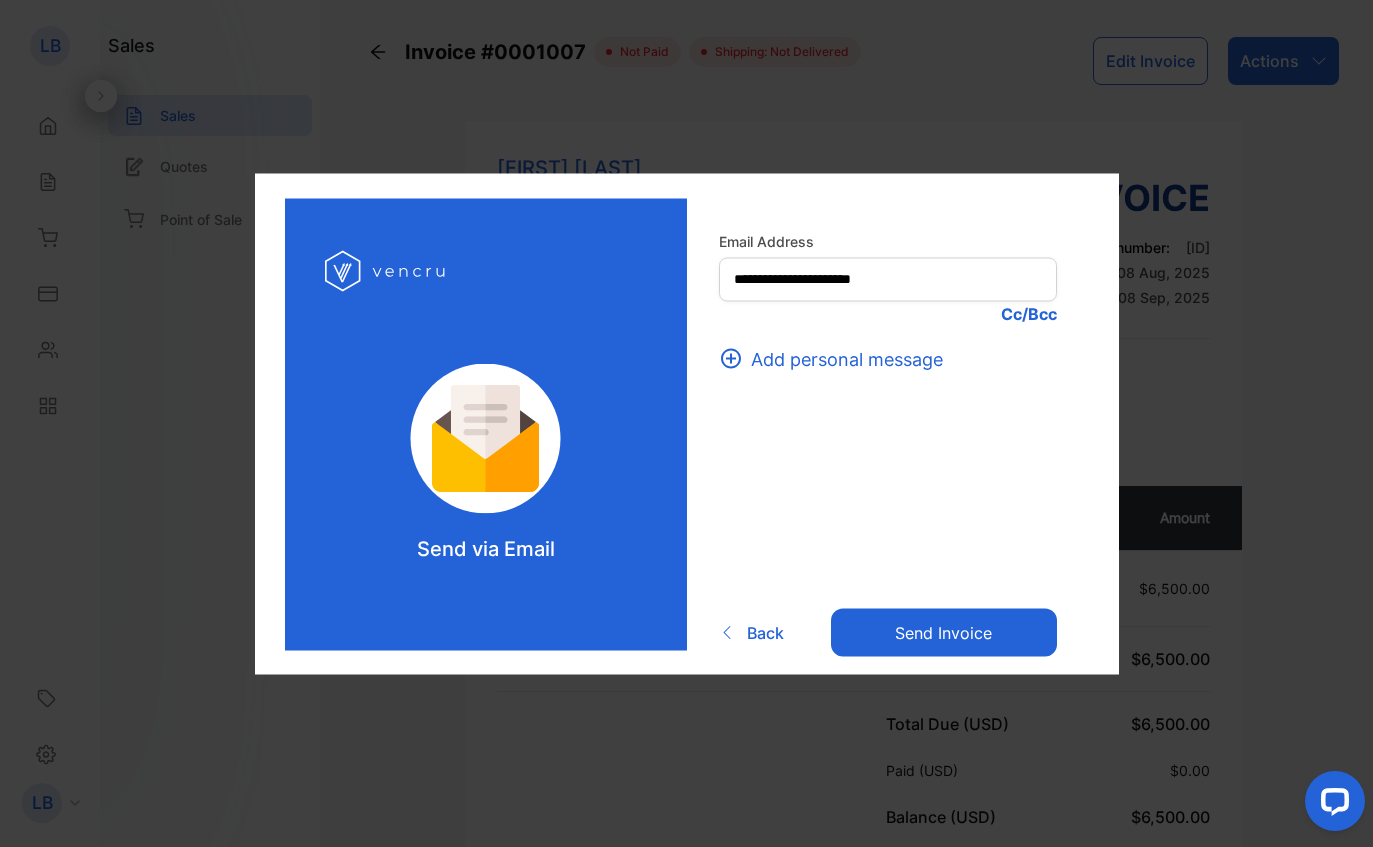 click on "Send invoice" at bounding box center [943, 633] 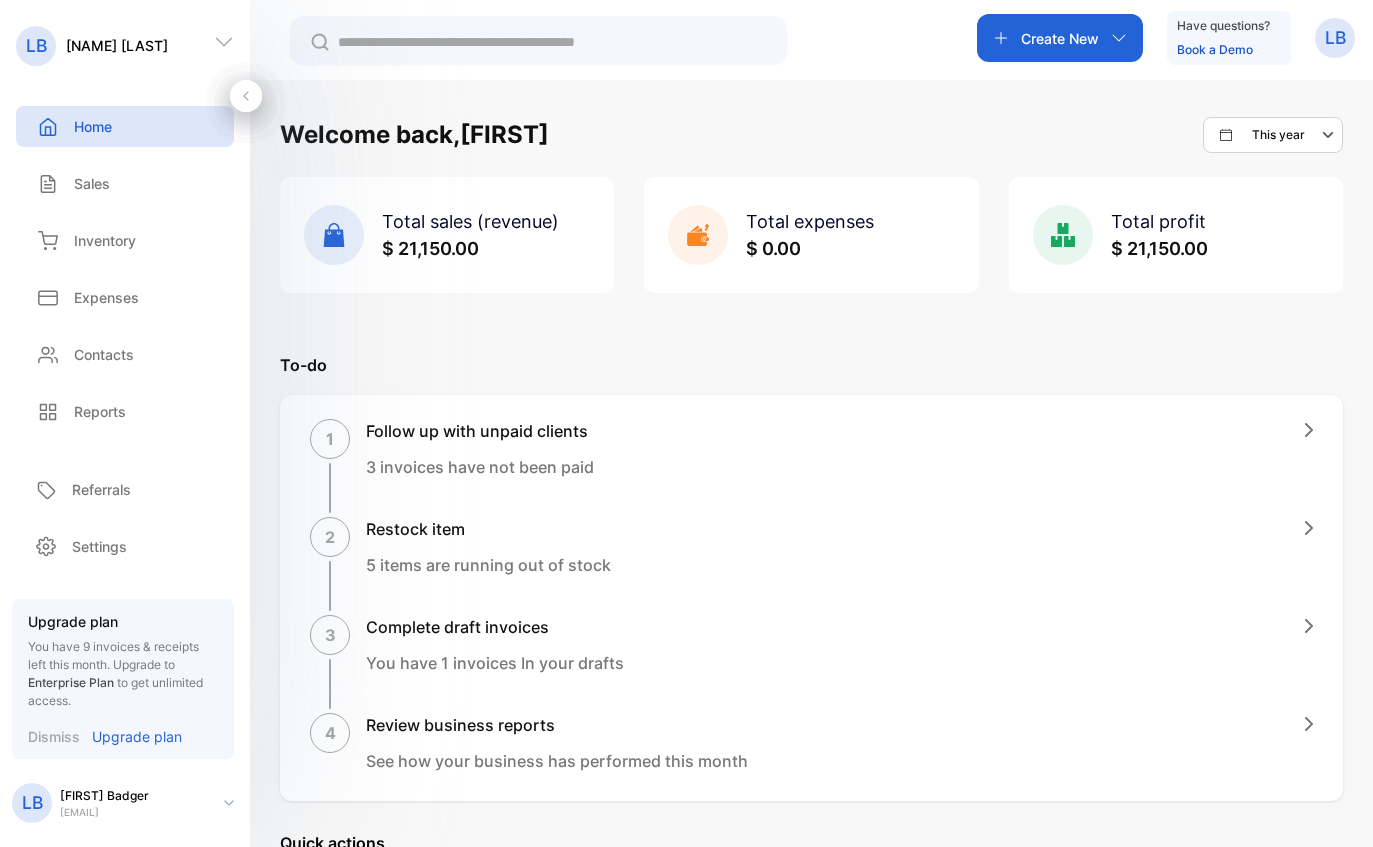 scroll, scrollTop: 0, scrollLeft: 0, axis: both 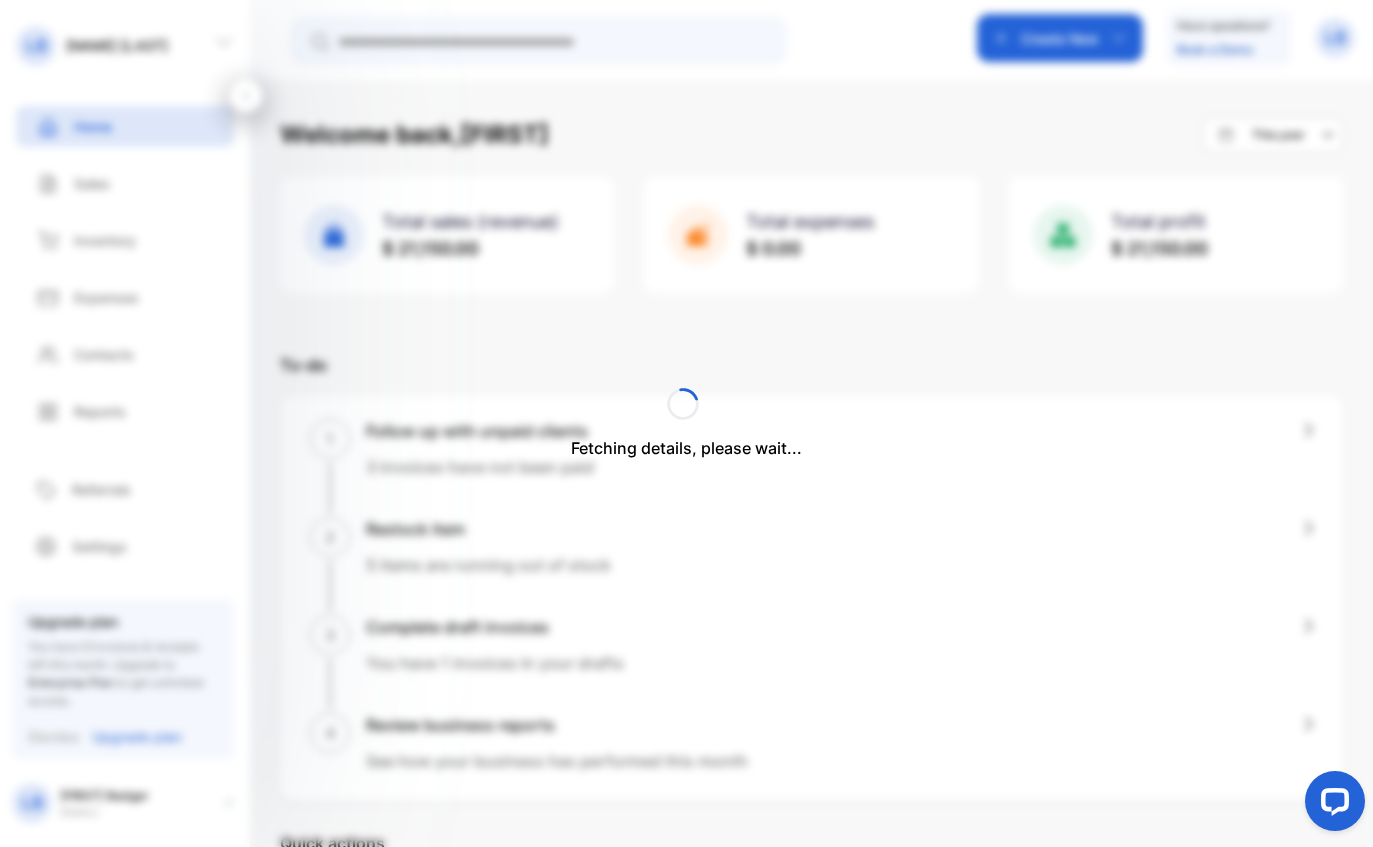 click on "Fetching details, please wait..." at bounding box center [686, 423] 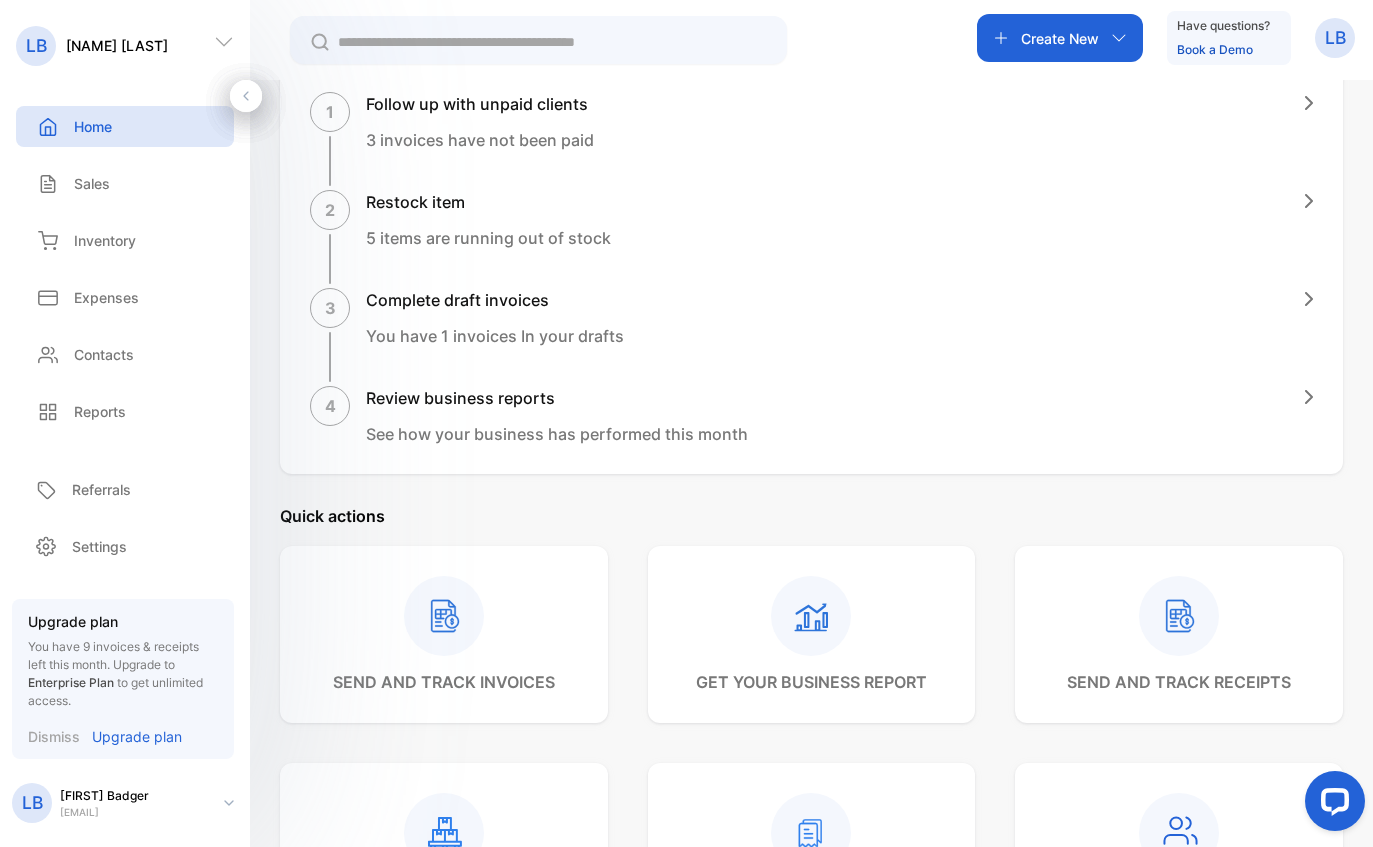scroll, scrollTop: 315, scrollLeft: 0, axis: vertical 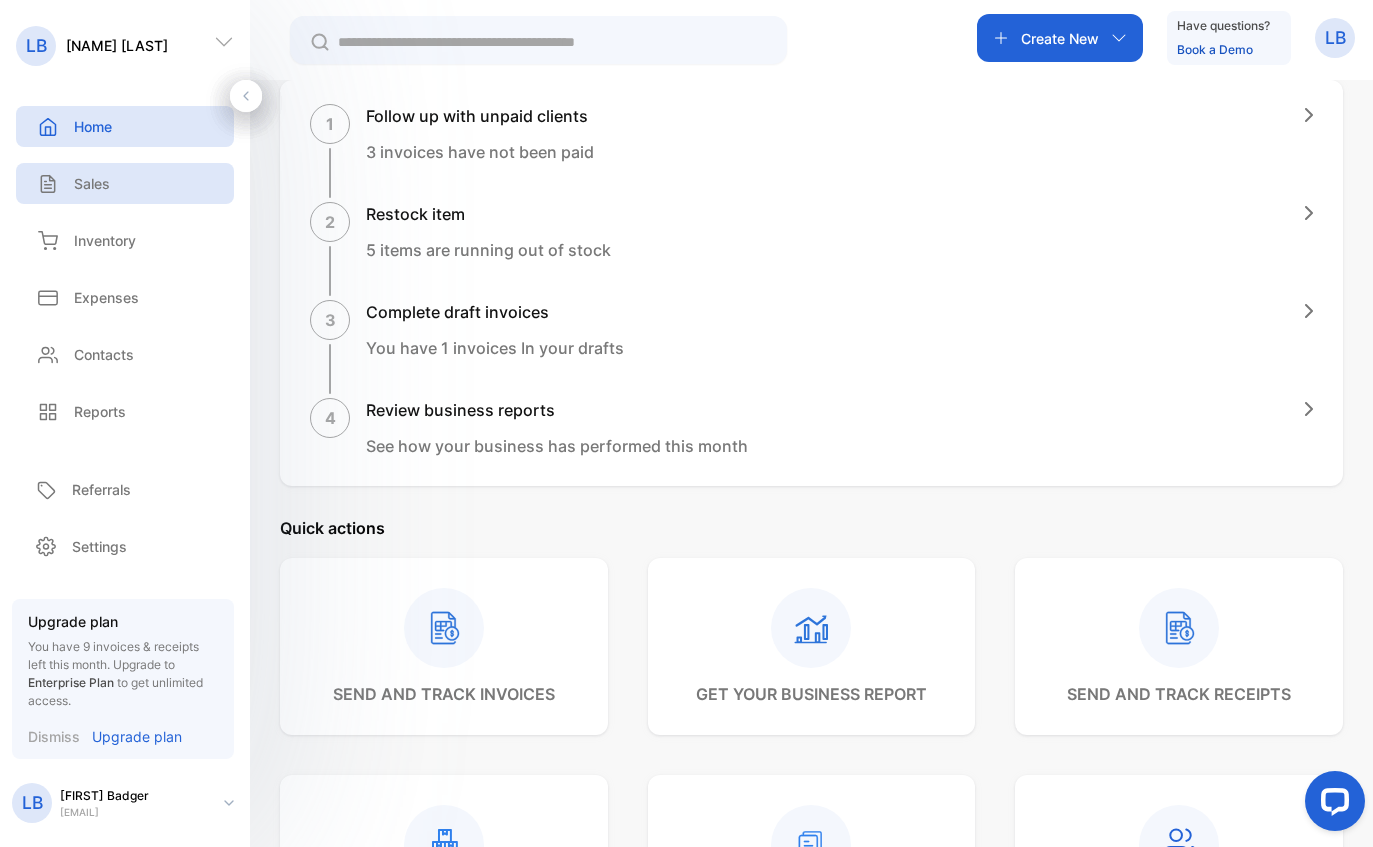 click on "Sales" at bounding box center [125, 183] 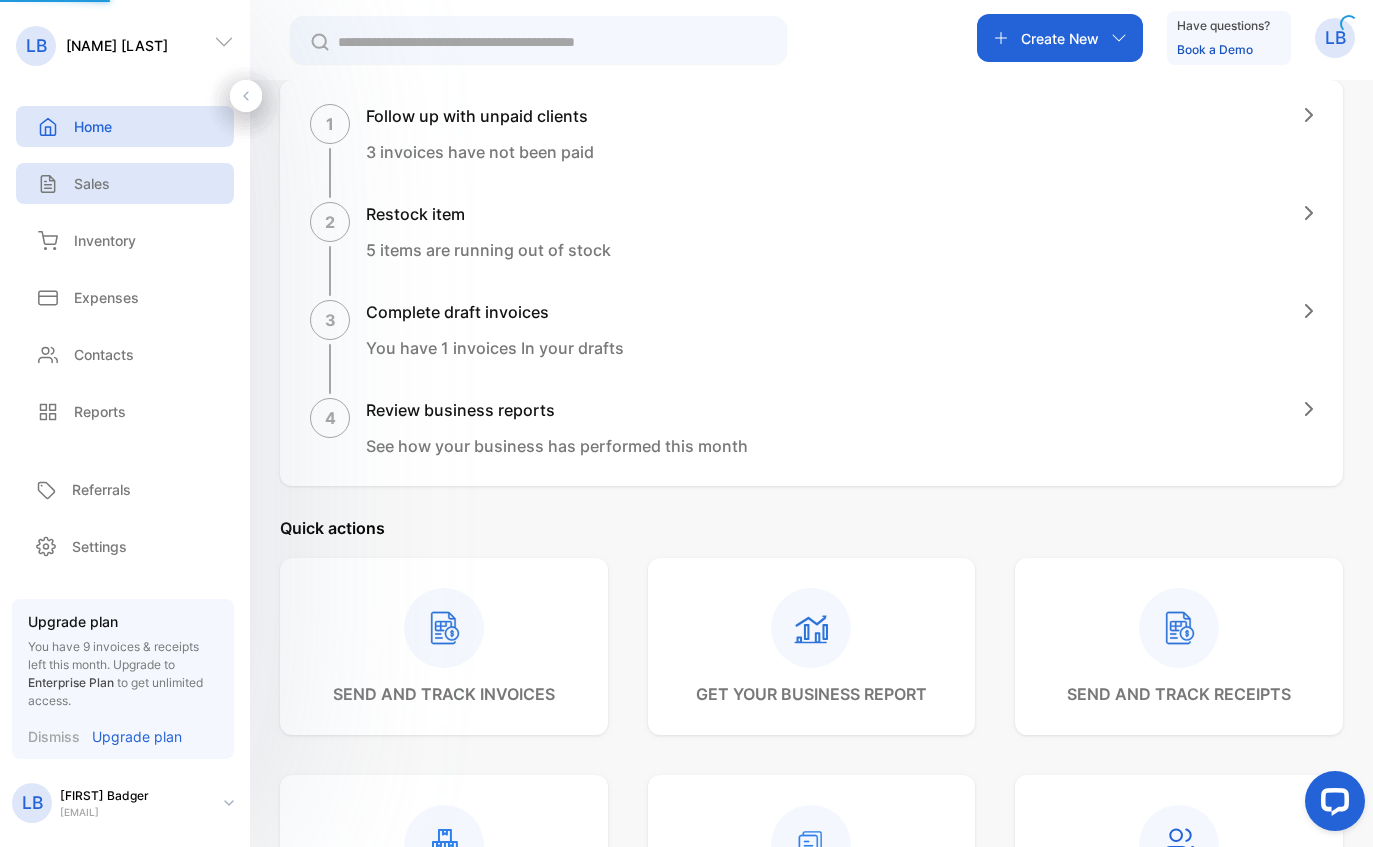 scroll, scrollTop: 139, scrollLeft: 0, axis: vertical 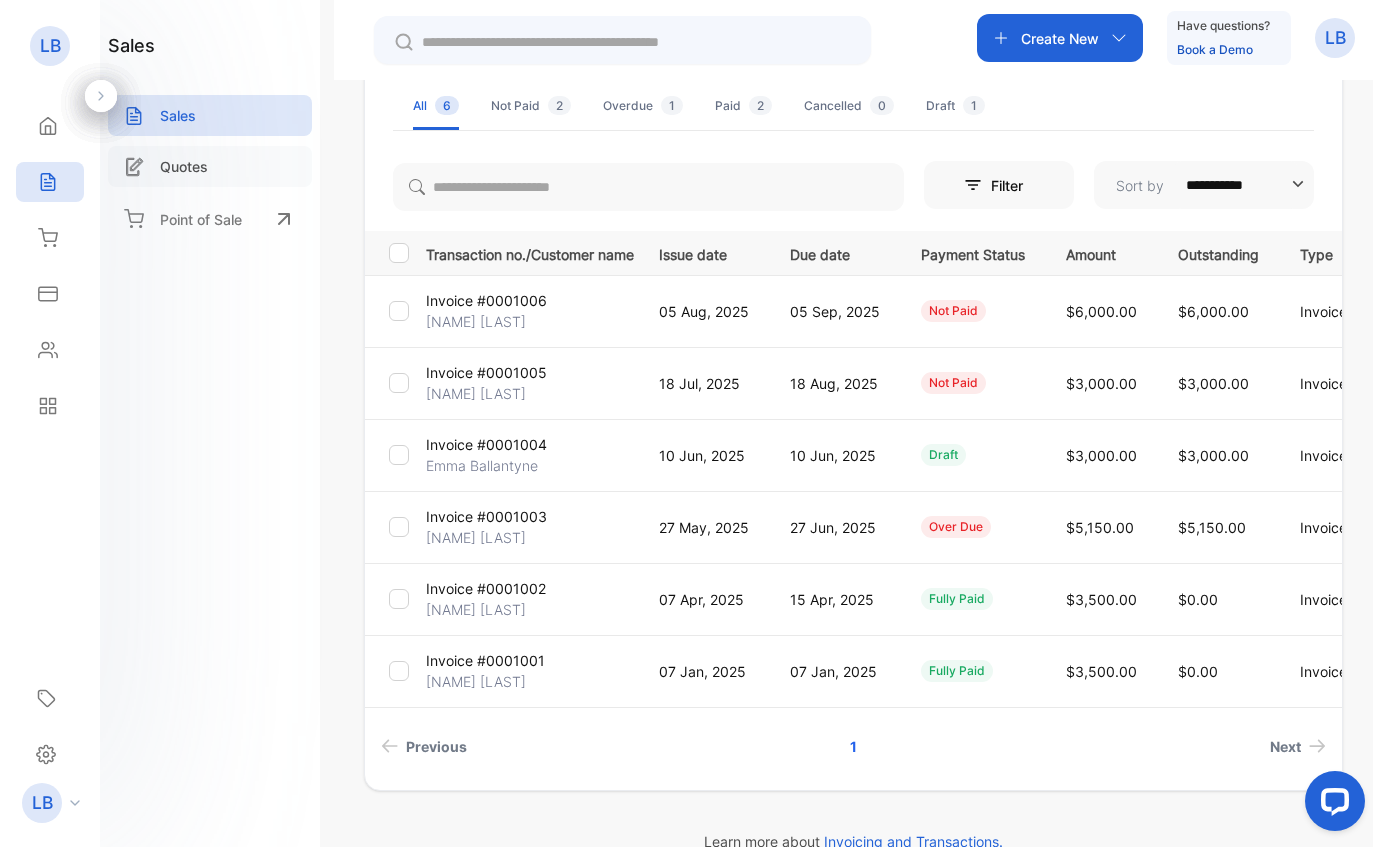 click on "Quotes" at bounding box center (210, 166) 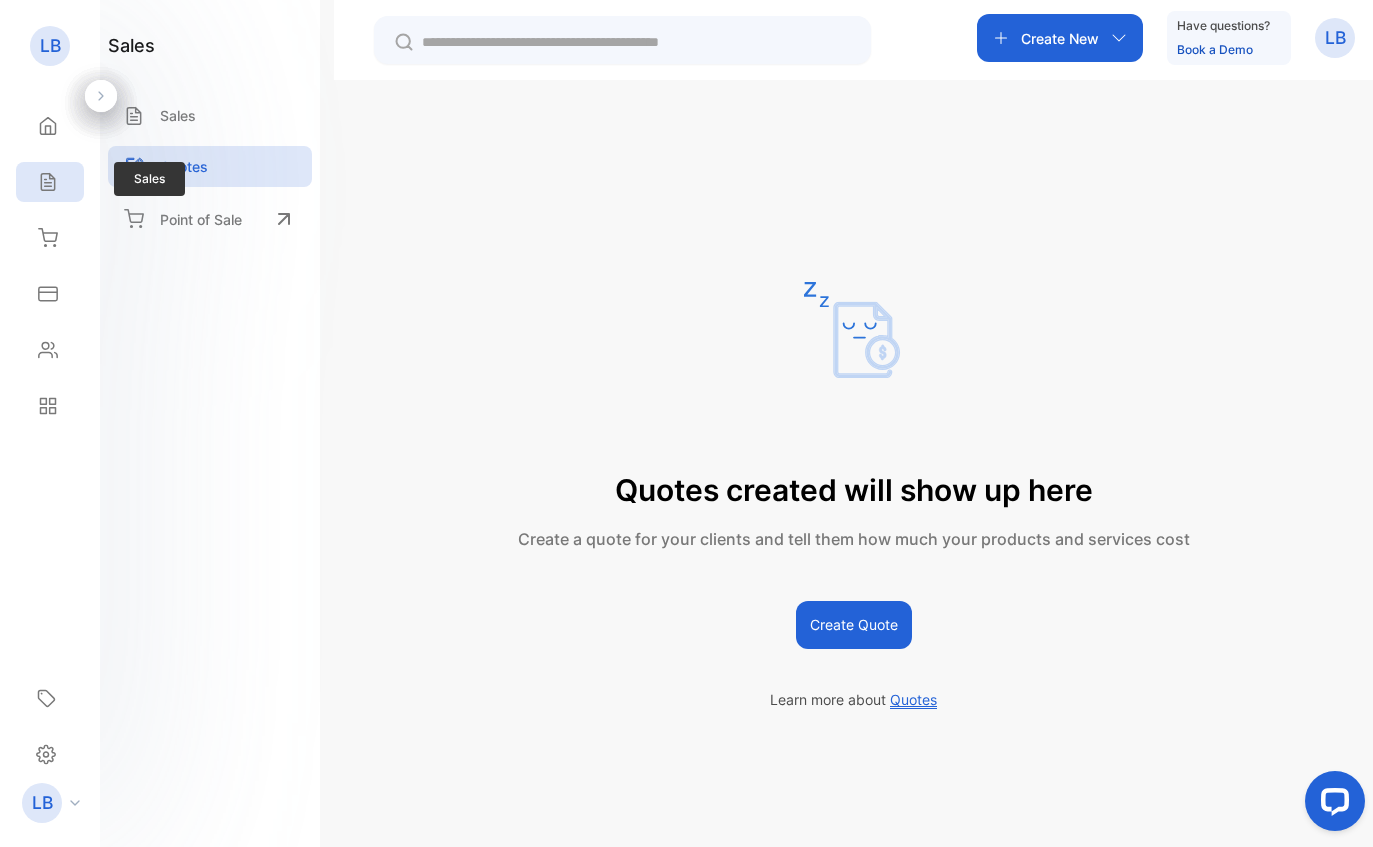 click 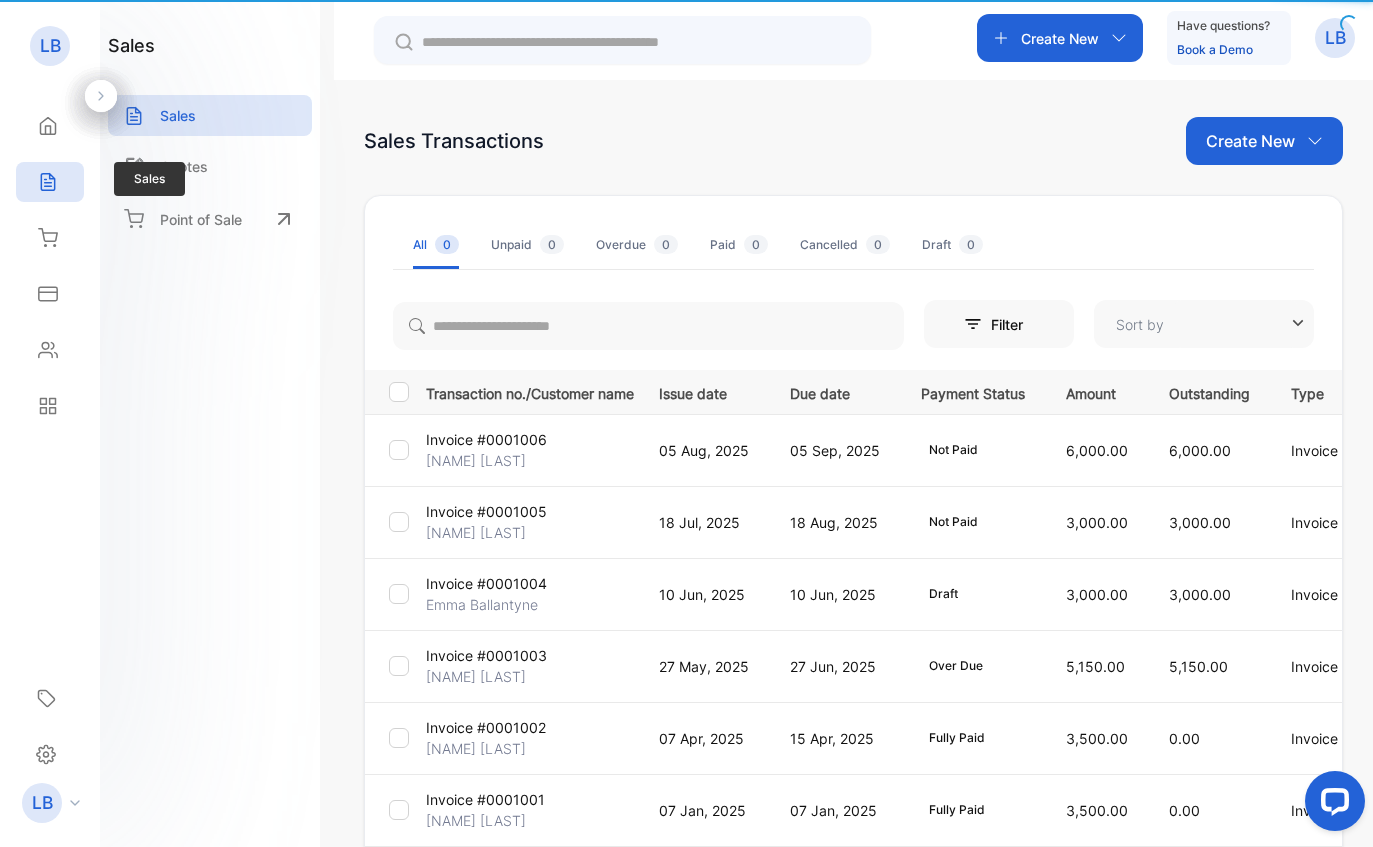 type on "**********" 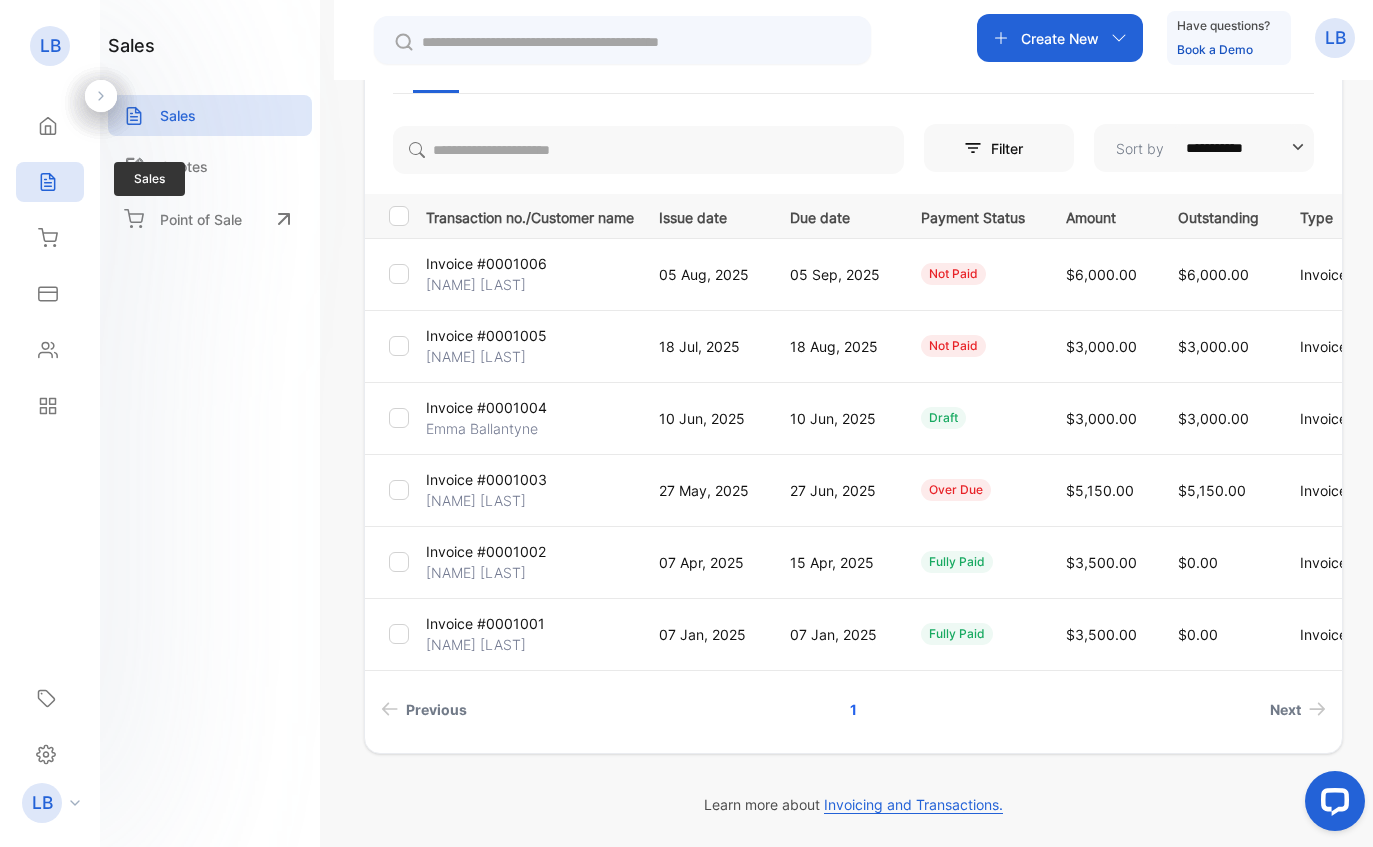 scroll, scrollTop: 176, scrollLeft: 0, axis: vertical 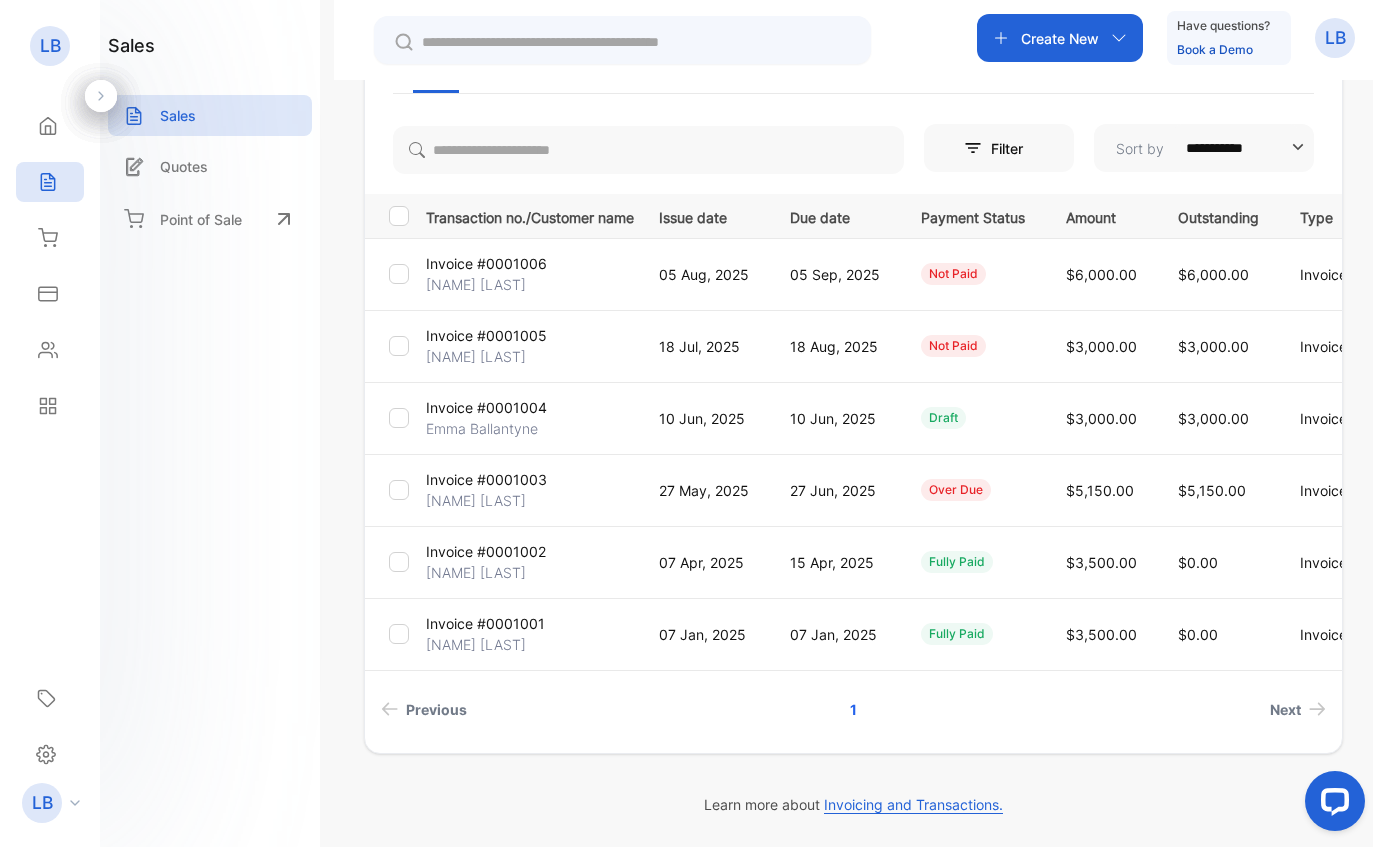 click on "05 Aug, 2025" at bounding box center (700, 274) 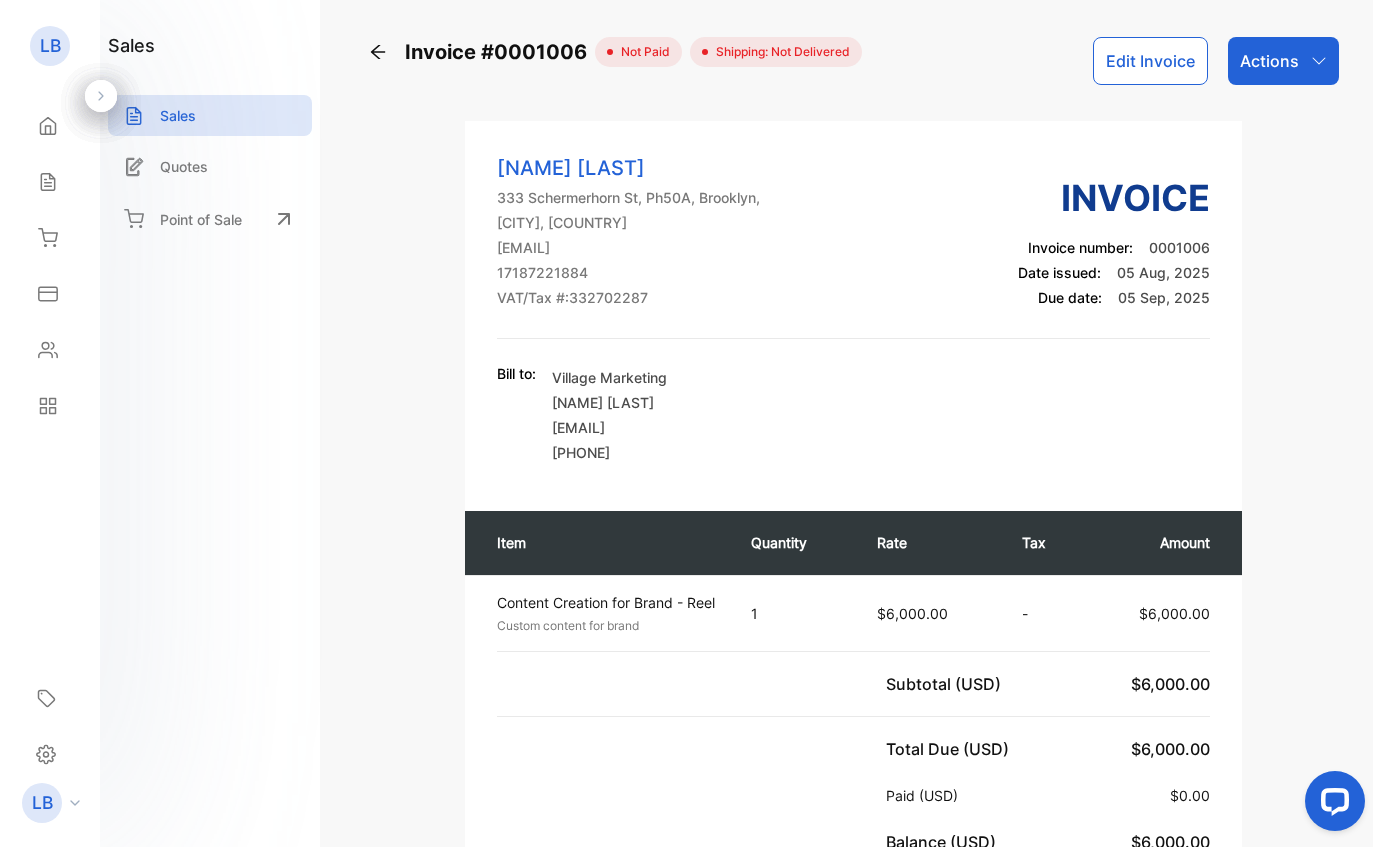 scroll, scrollTop: 0, scrollLeft: 0, axis: both 